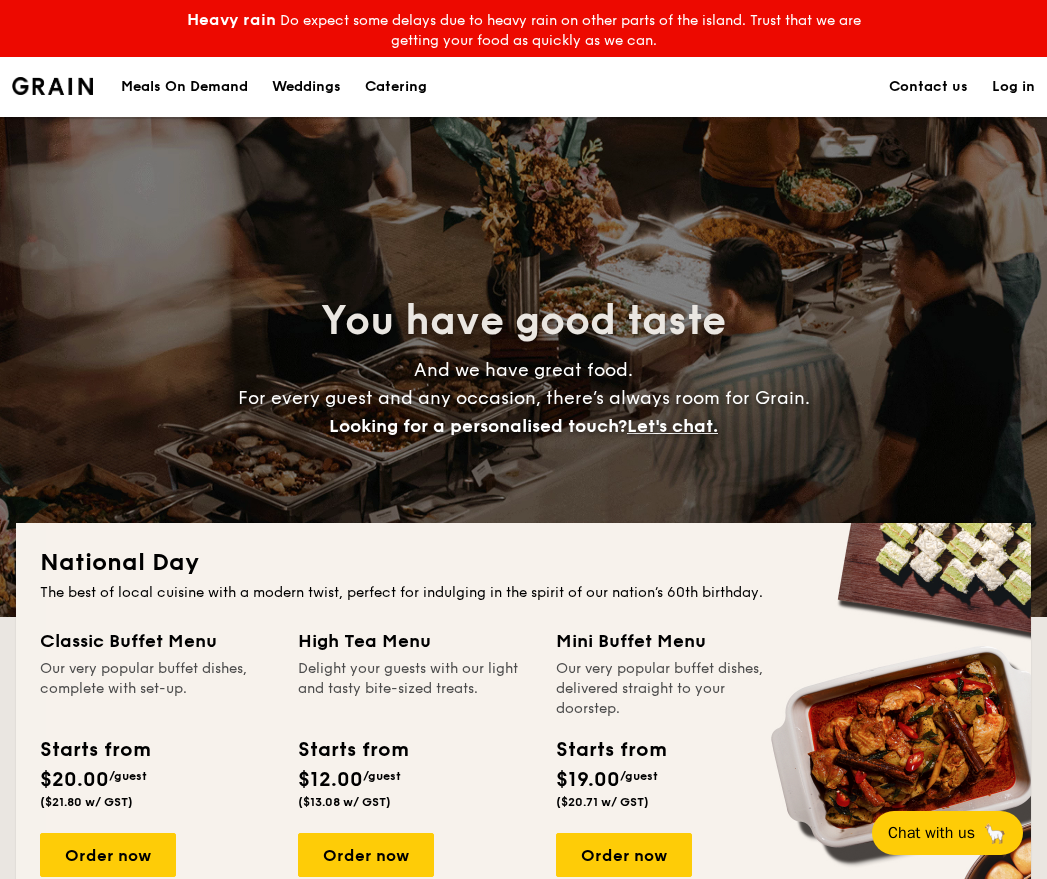 scroll, scrollTop: 300, scrollLeft: 0, axis: vertical 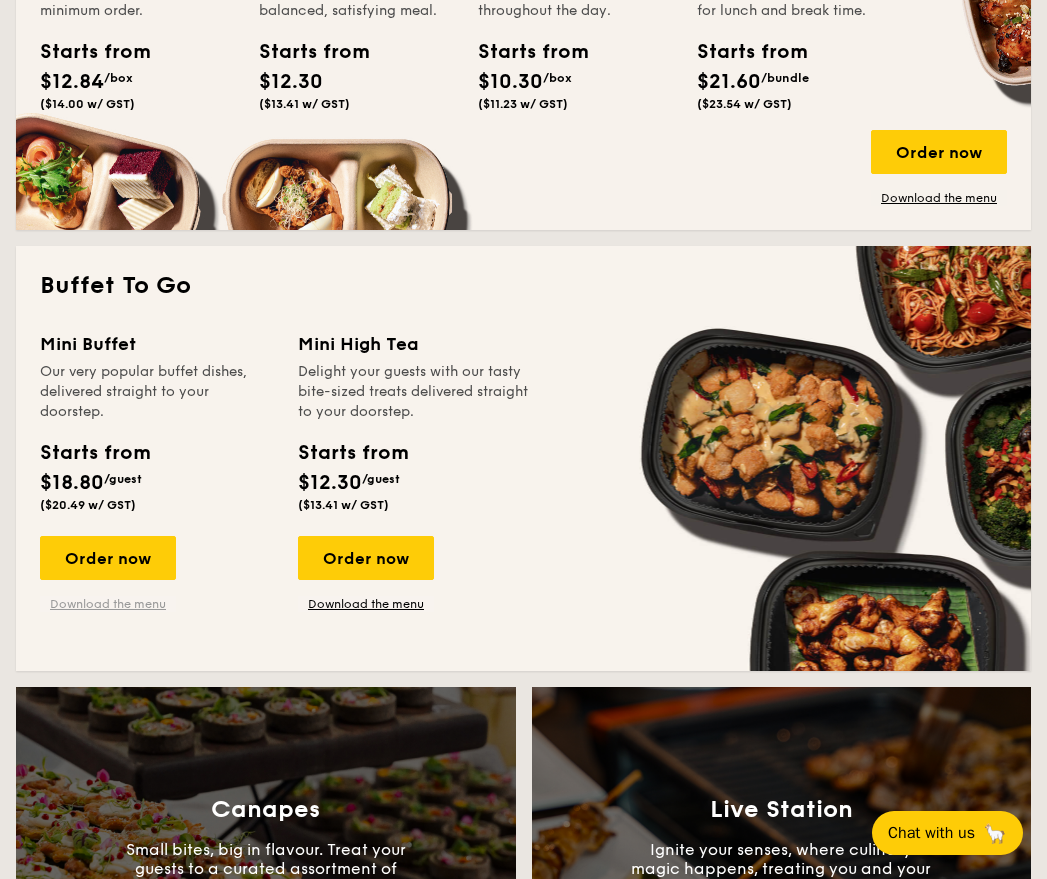 click on "Download the menu" at bounding box center [108, 604] 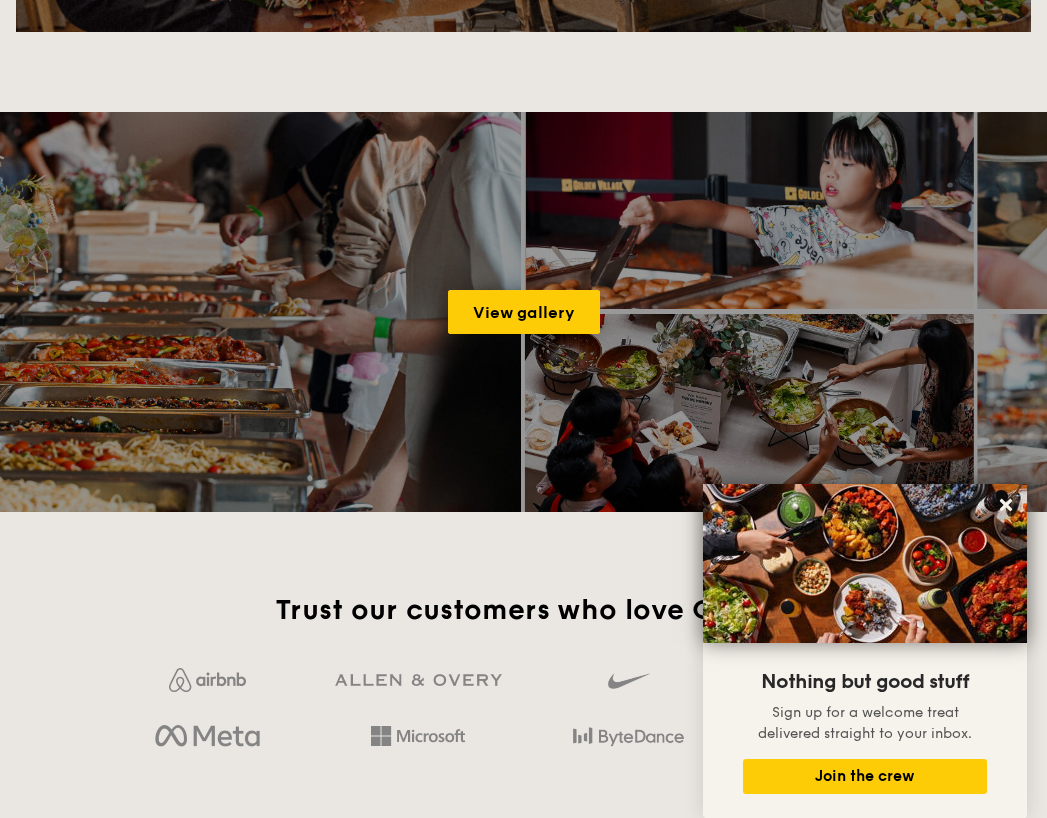 scroll, scrollTop: 3100, scrollLeft: 0, axis: vertical 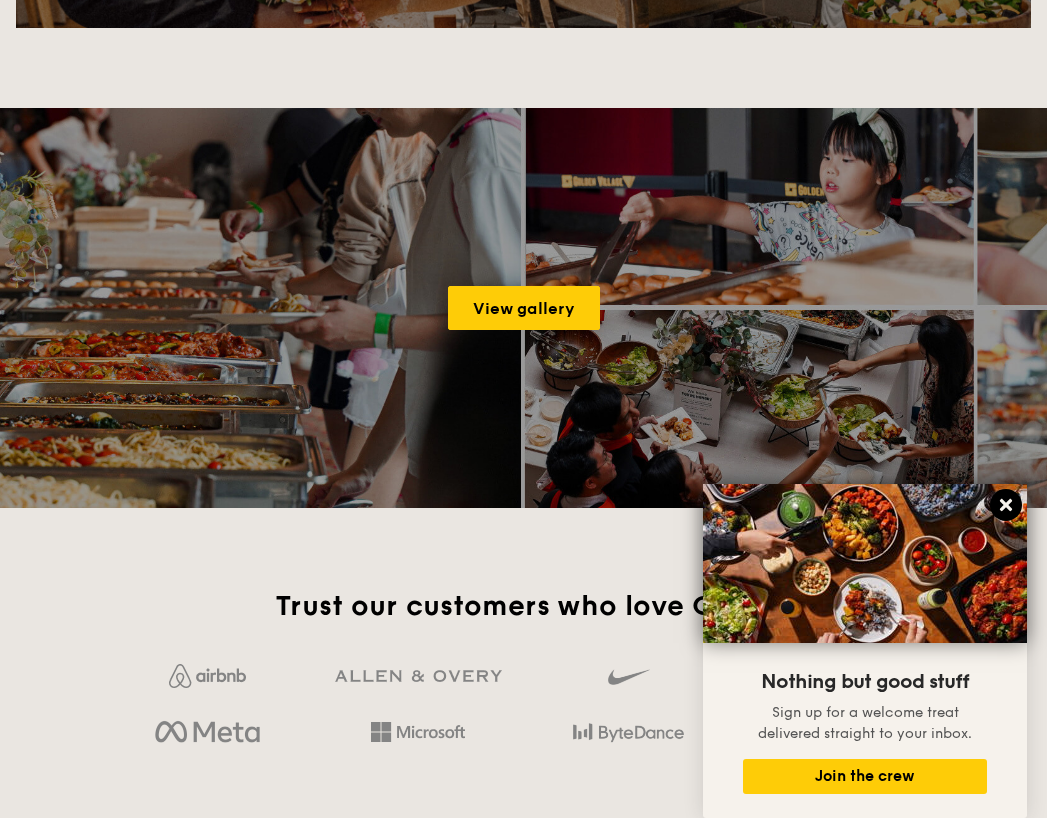 click 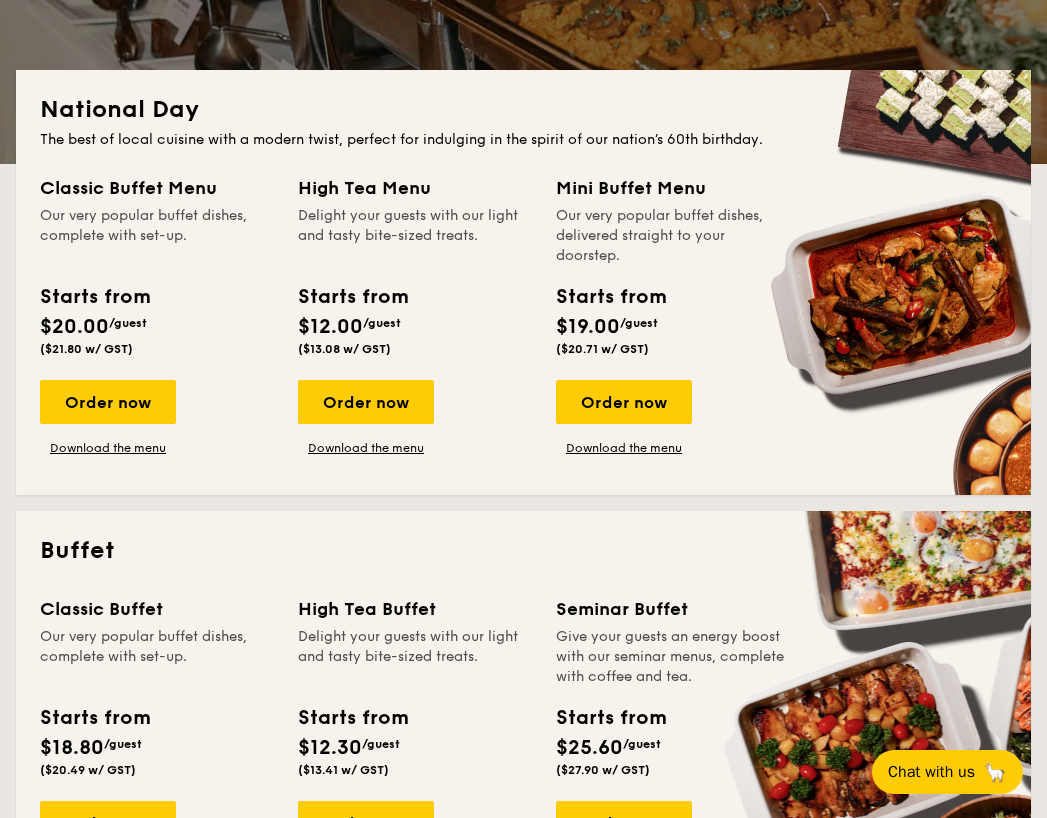 scroll, scrollTop: 500, scrollLeft: 0, axis: vertical 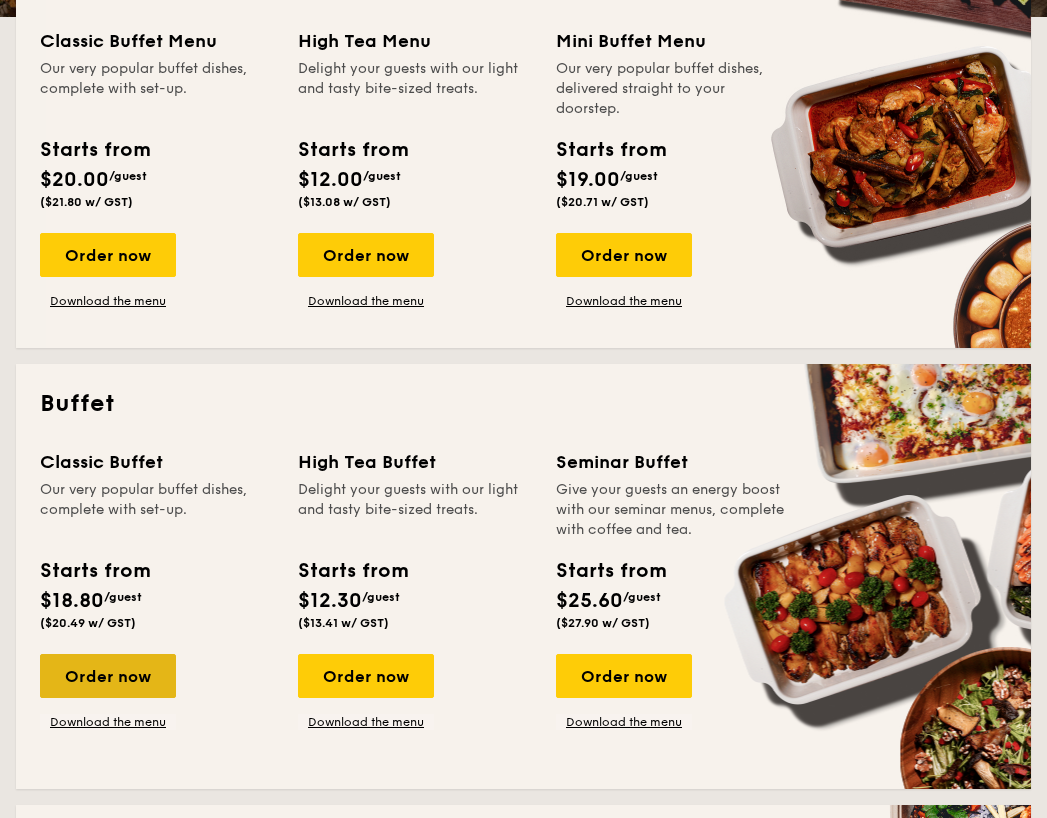 click on "Order now" at bounding box center [108, 676] 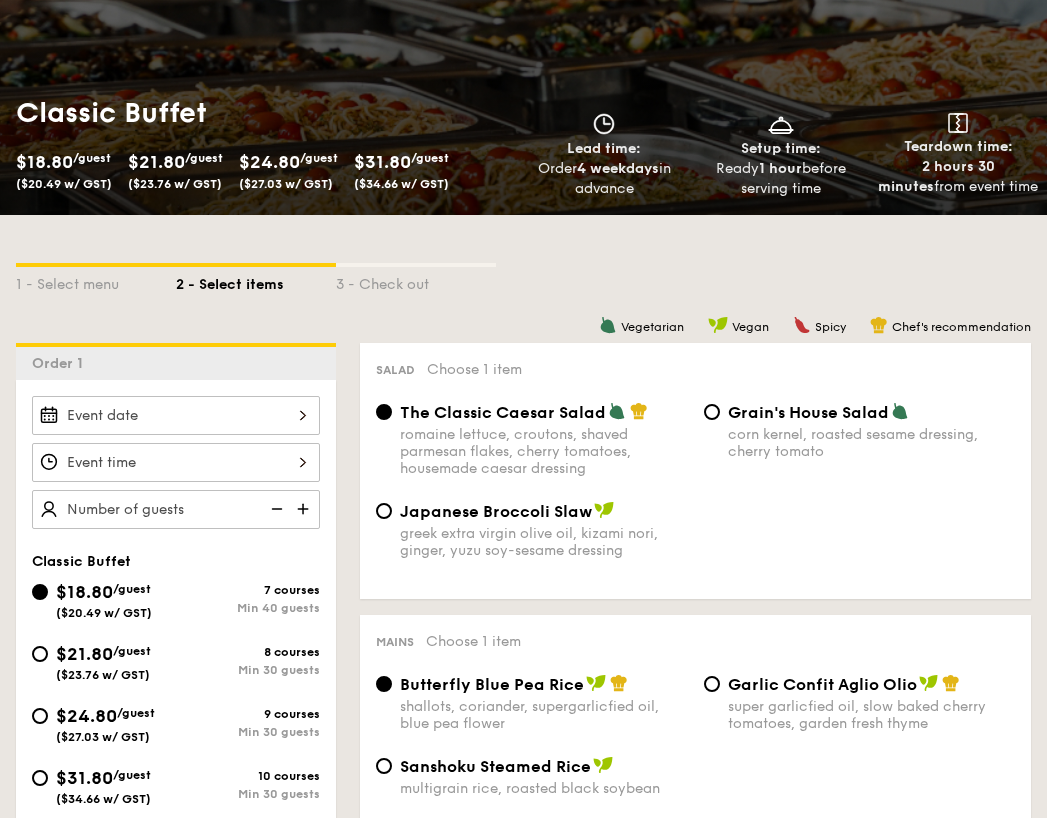 scroll, scrollTop: 300, scrollLeft: 0, axis: vertical 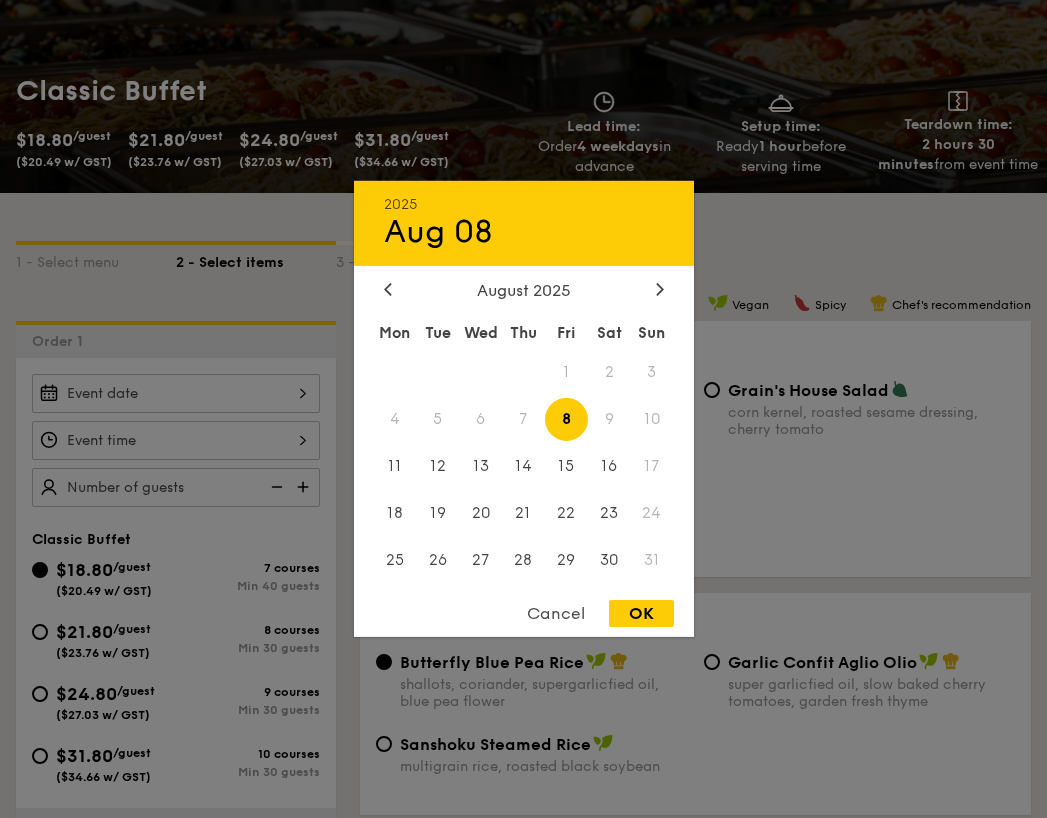 click on "[YEAR]   [MONTH] [DAY]       [MONTH] [YEAR]     Mon Tue Wed Thu Fri Sat Sun   1 2 3 4 5 6 7 8 9 10 11 12 13 14 15 16 17 18 19 20 21 22 23 24 25 26 27 28 29 30 31     Cancel   OK" at bounding box center (176, 393) 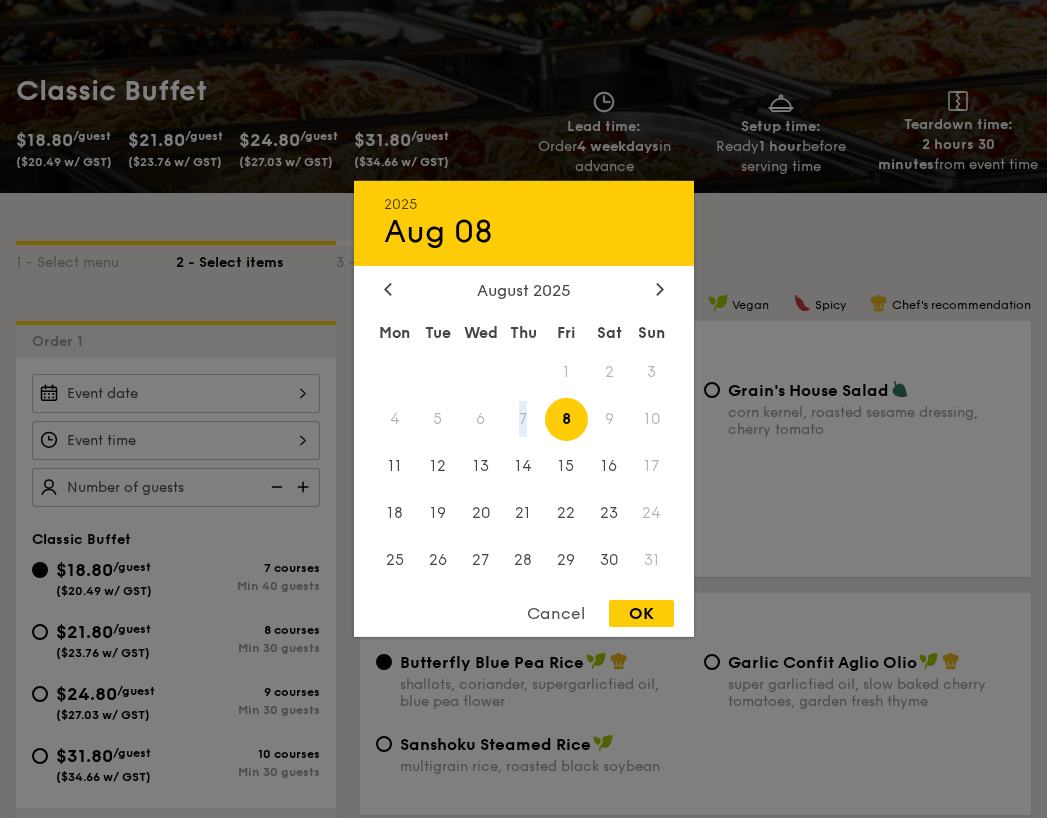 click on "7" at bounding box center (523, 419) 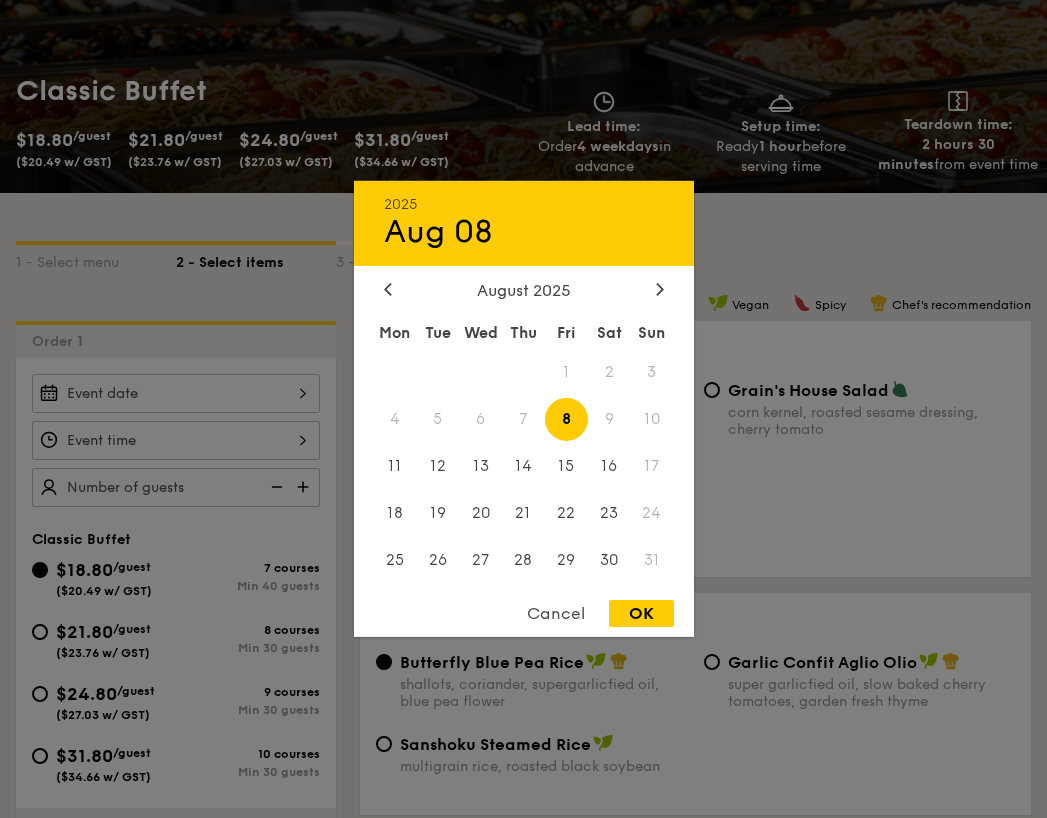 click at bounding box center [523, 409] 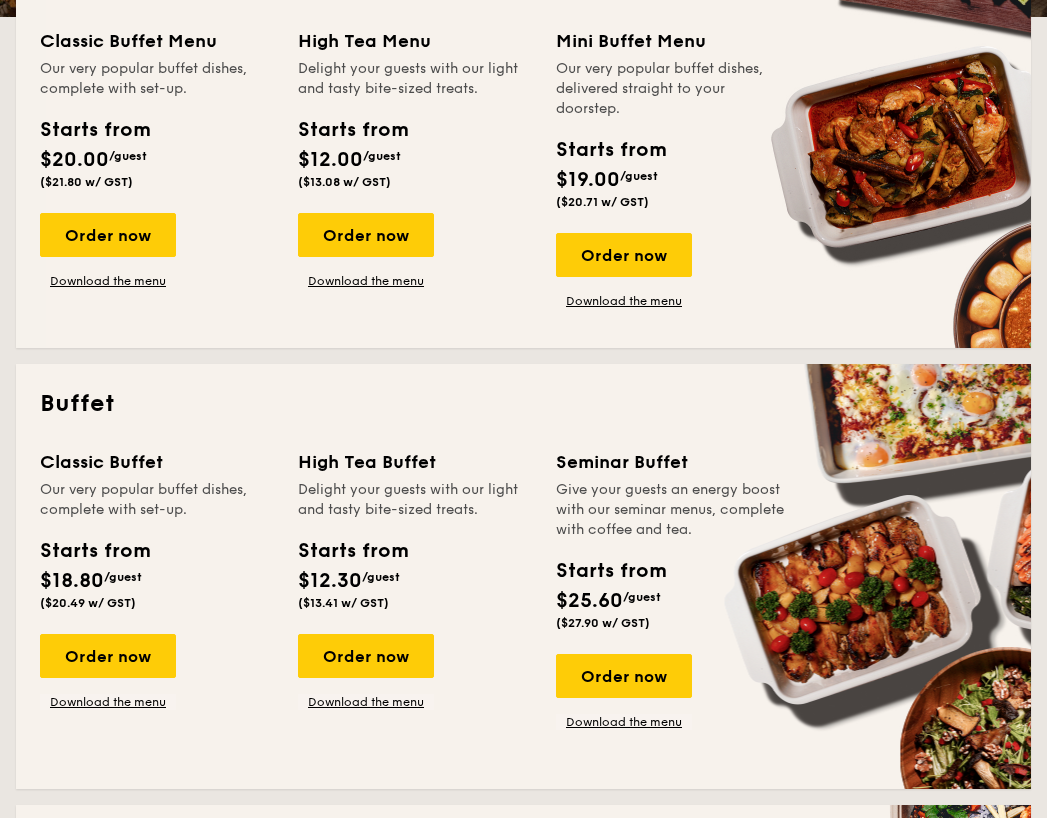 scroll, scrollTop: 2843, scrollLeft: 0, axis: vertical 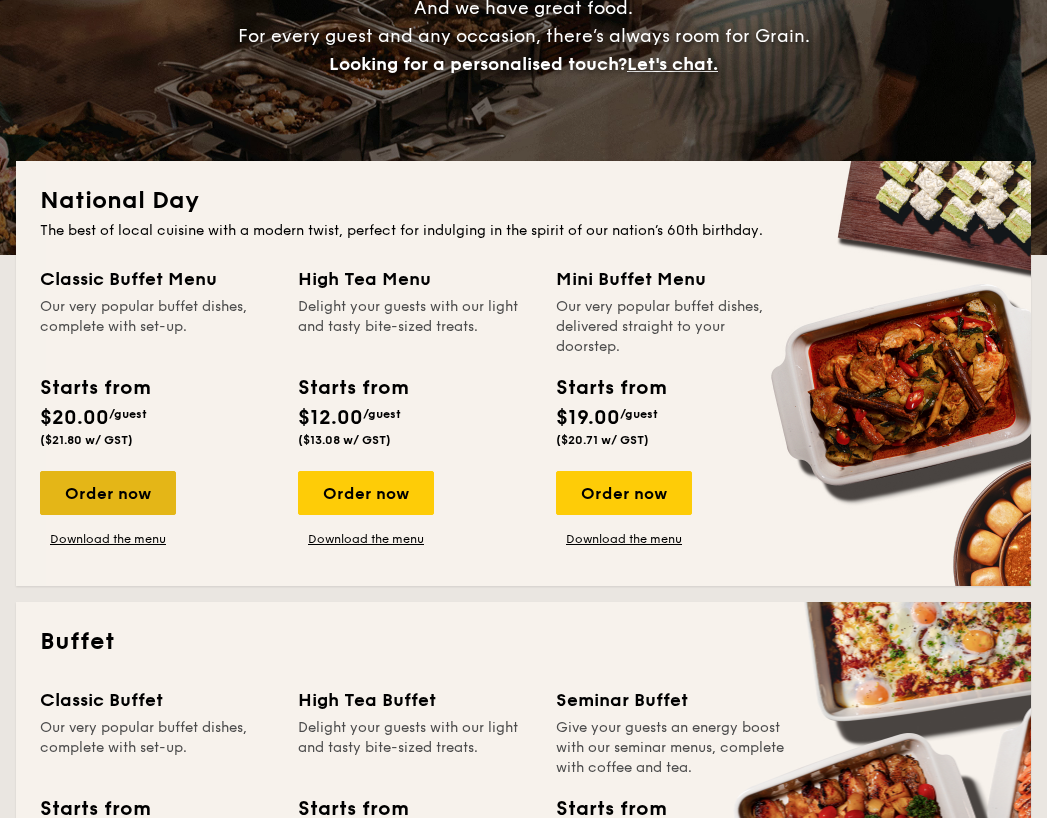 click on "Order now" at bounding box center [108, 493] 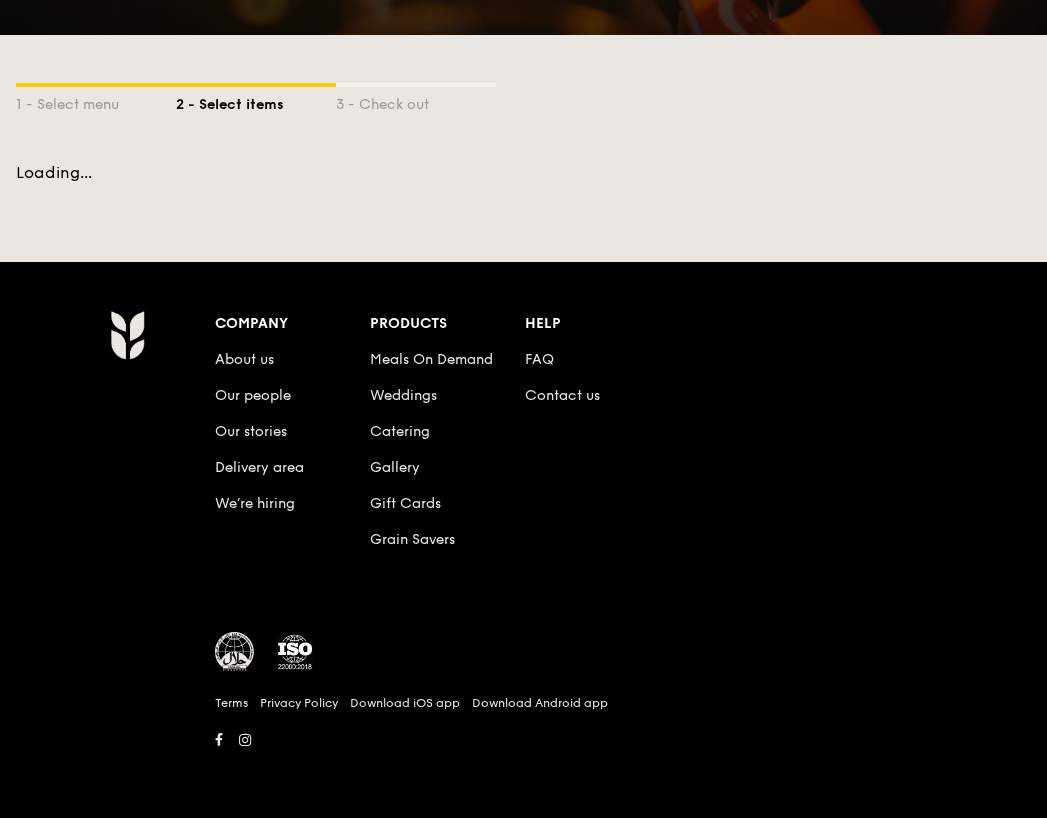scroll, scrollTop: 0, scrollLeft: 0, axis: both 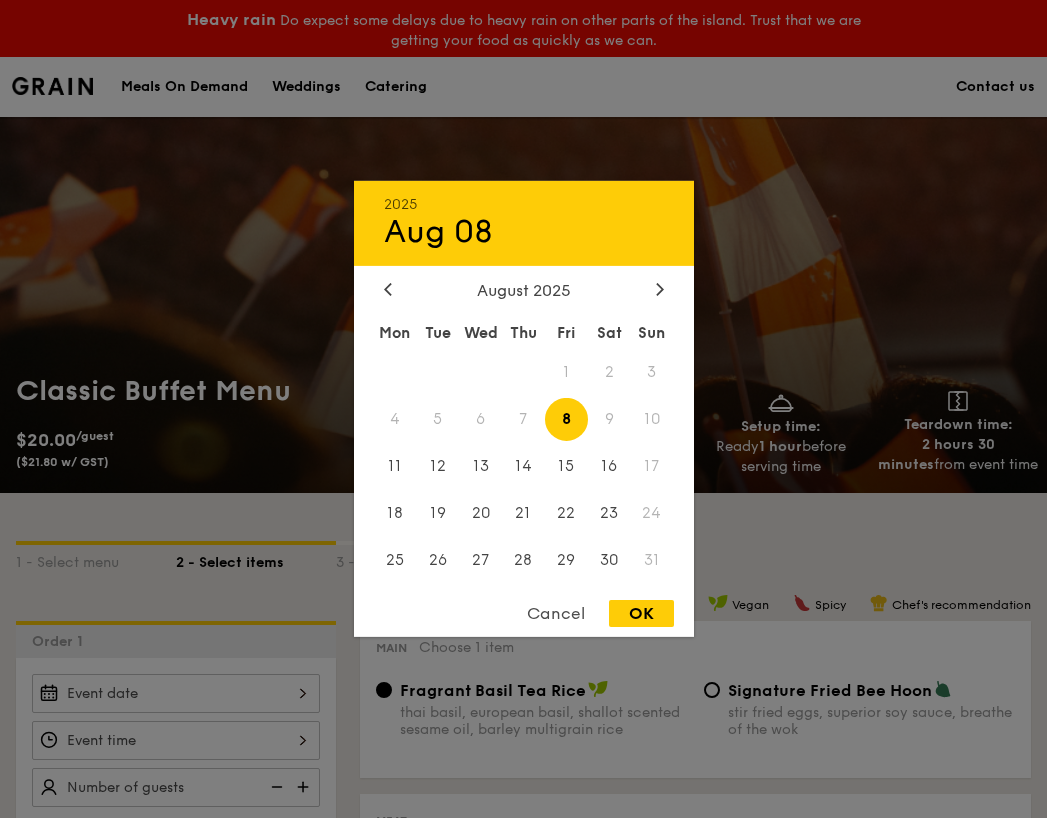click on "[YEAR]   [MONTH] [DAY]       [MONTH] [YEAR]     Mon Tue Wed Thu Fri Sat Sun   1 2 3 4 5 6 7 8 9 10 11 12 13 14 15 16 17 18 19 20 21 22 23 24 25 26 27 28 29 30 31     Cancel   OK" at bounding box center [176, 693] 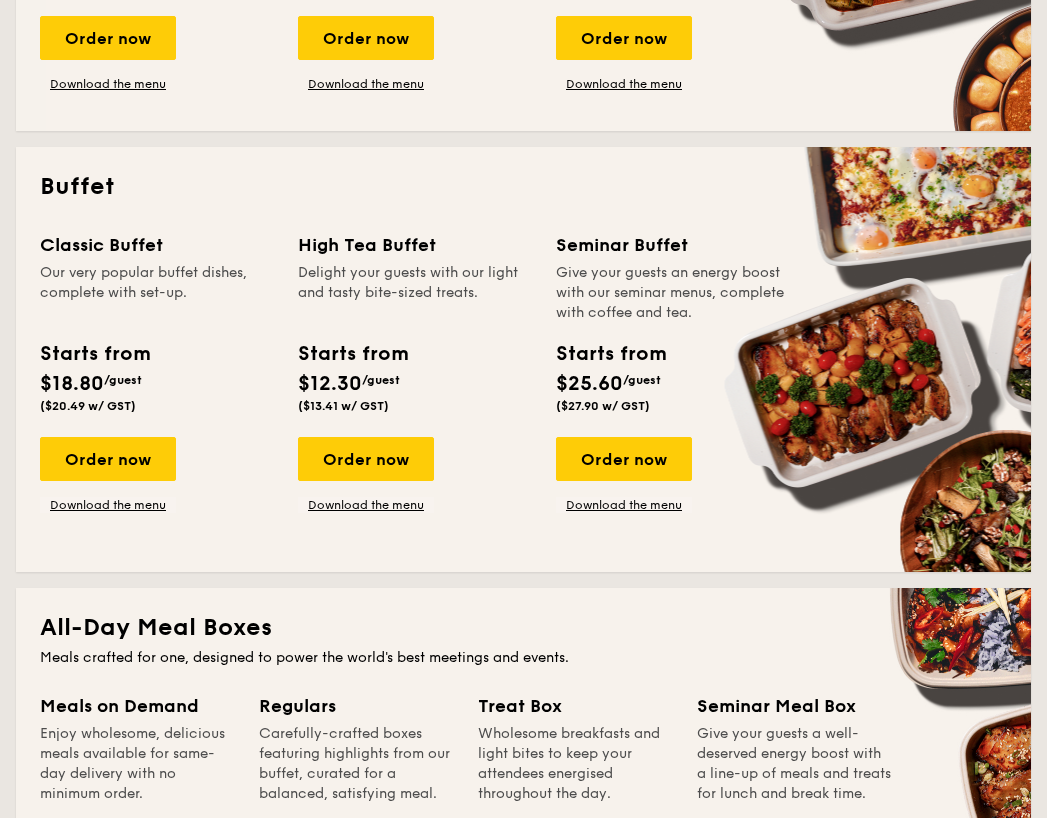 scroll, scrollTop: 819, scrollLeft: 0, axis: vertical 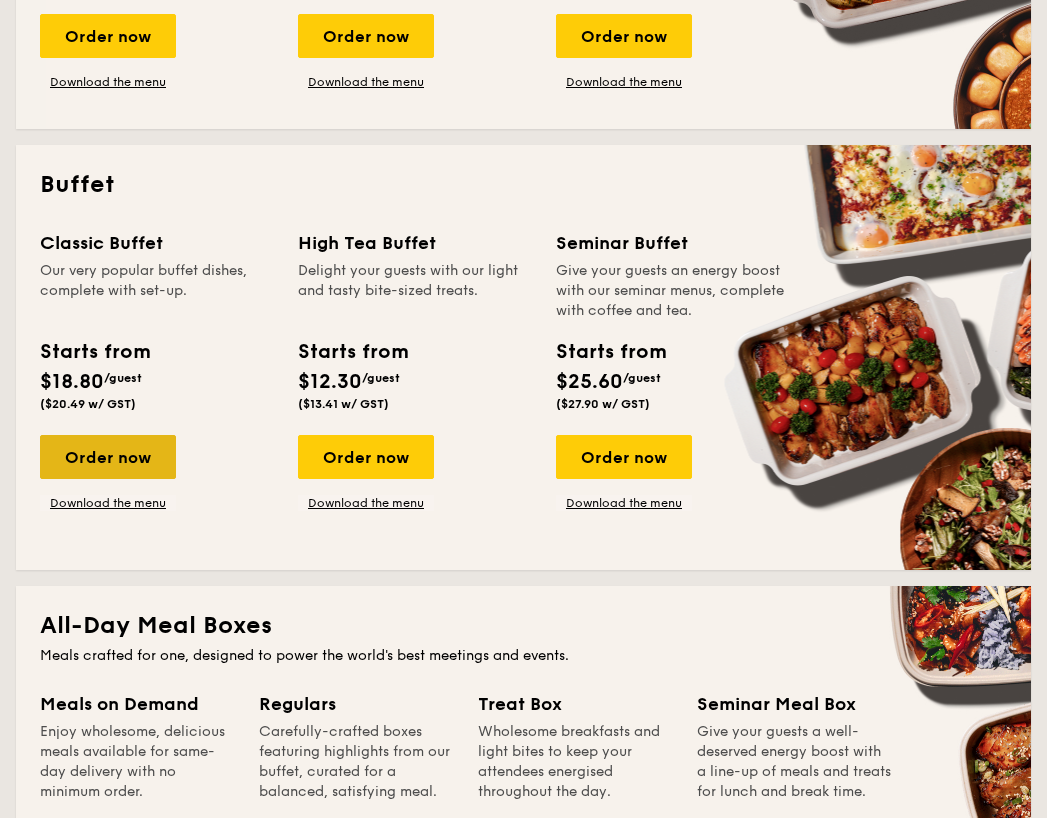 click on "Order now" at bounding box center [108, 457] 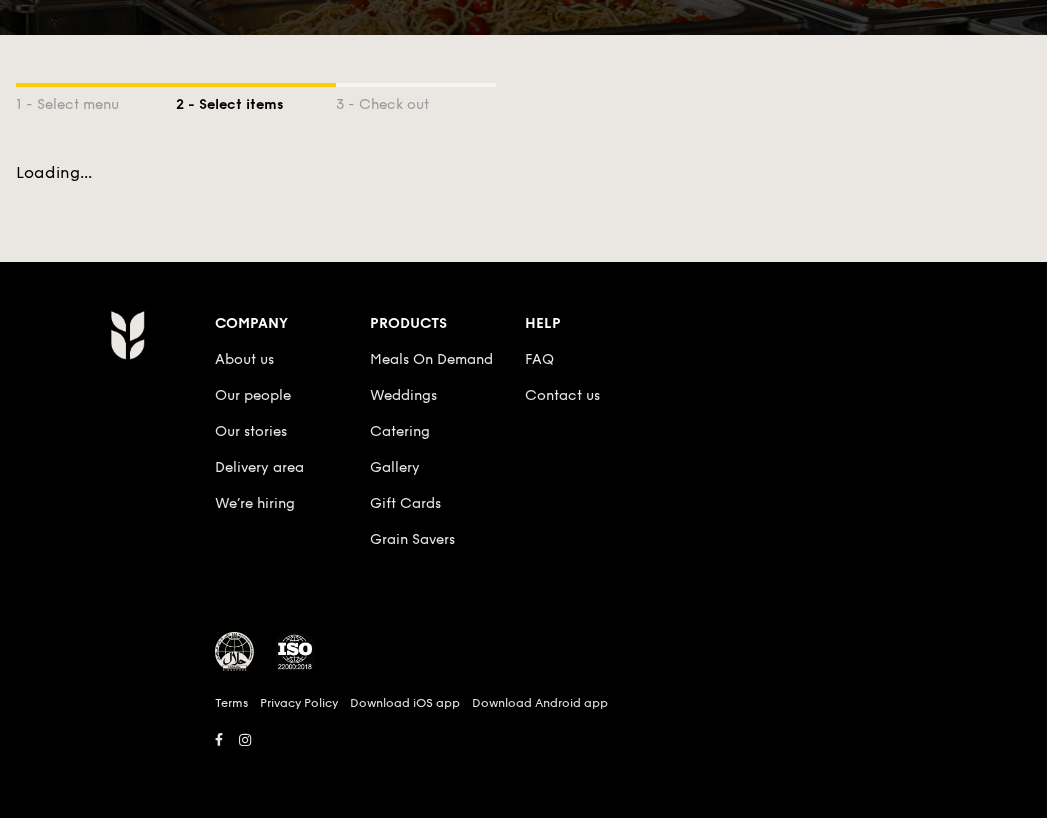 scroll, scrollTop: 0, scrollLeft: 0, axis: both 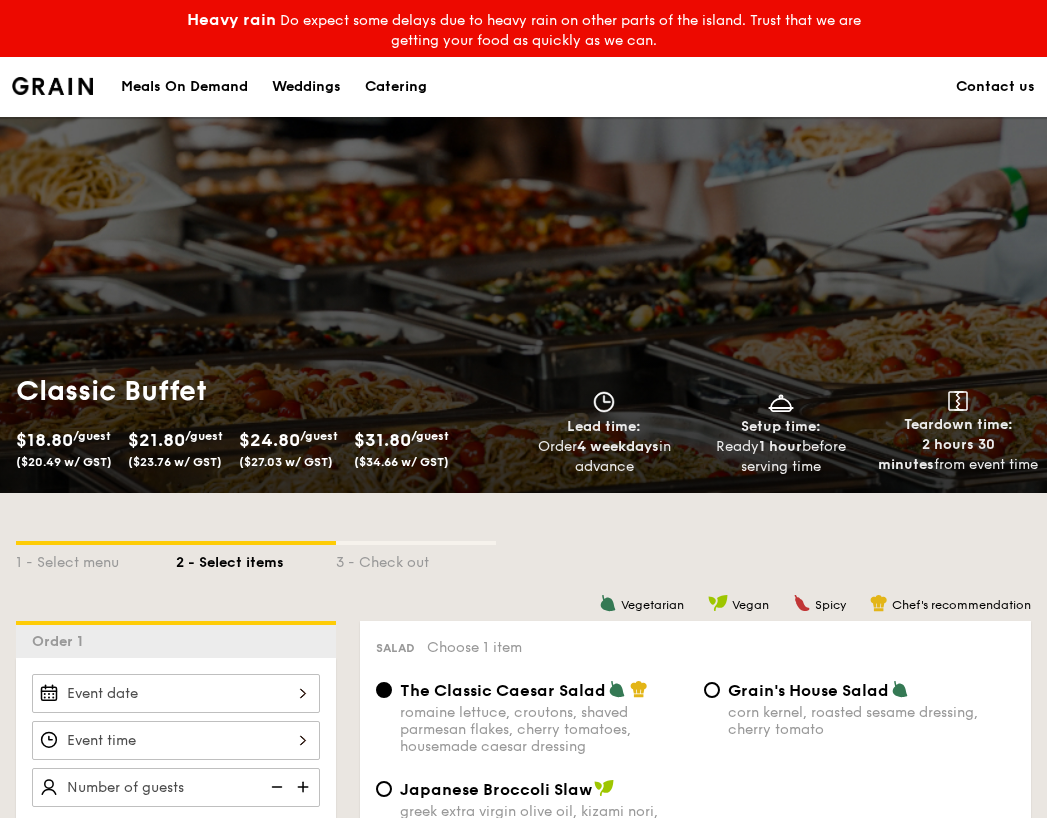 click at bounding box center (176, 693) 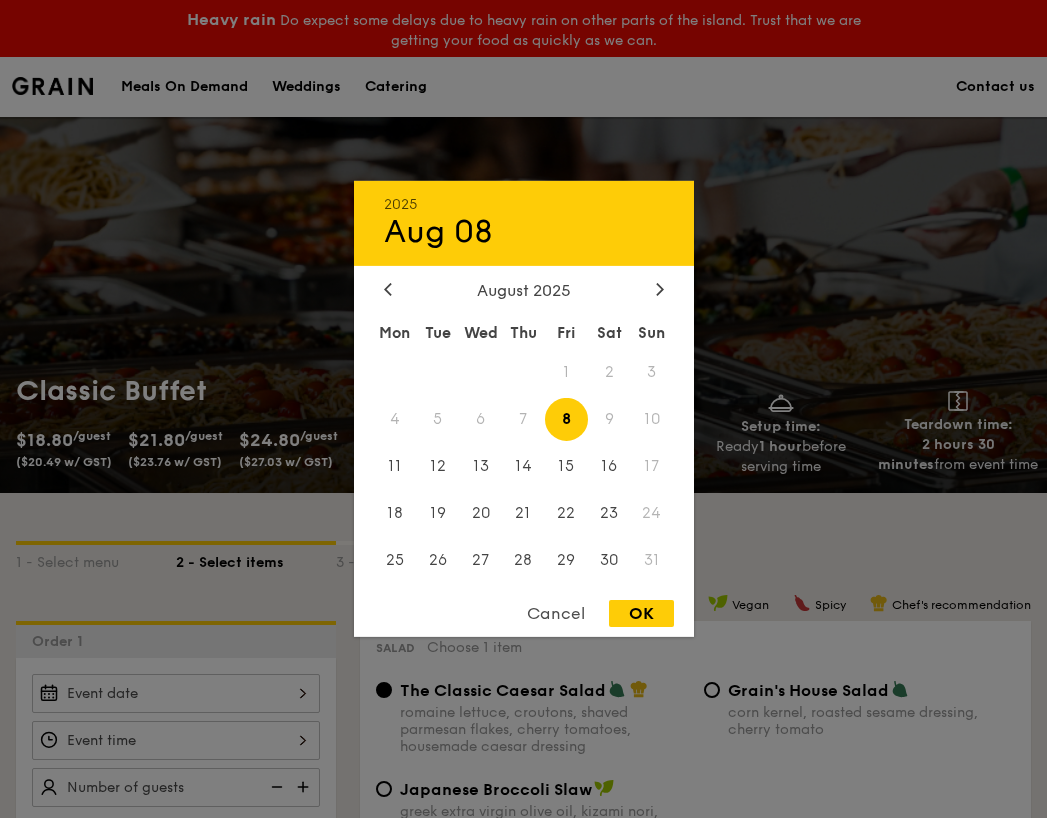 click at bounding box center (523, 409) 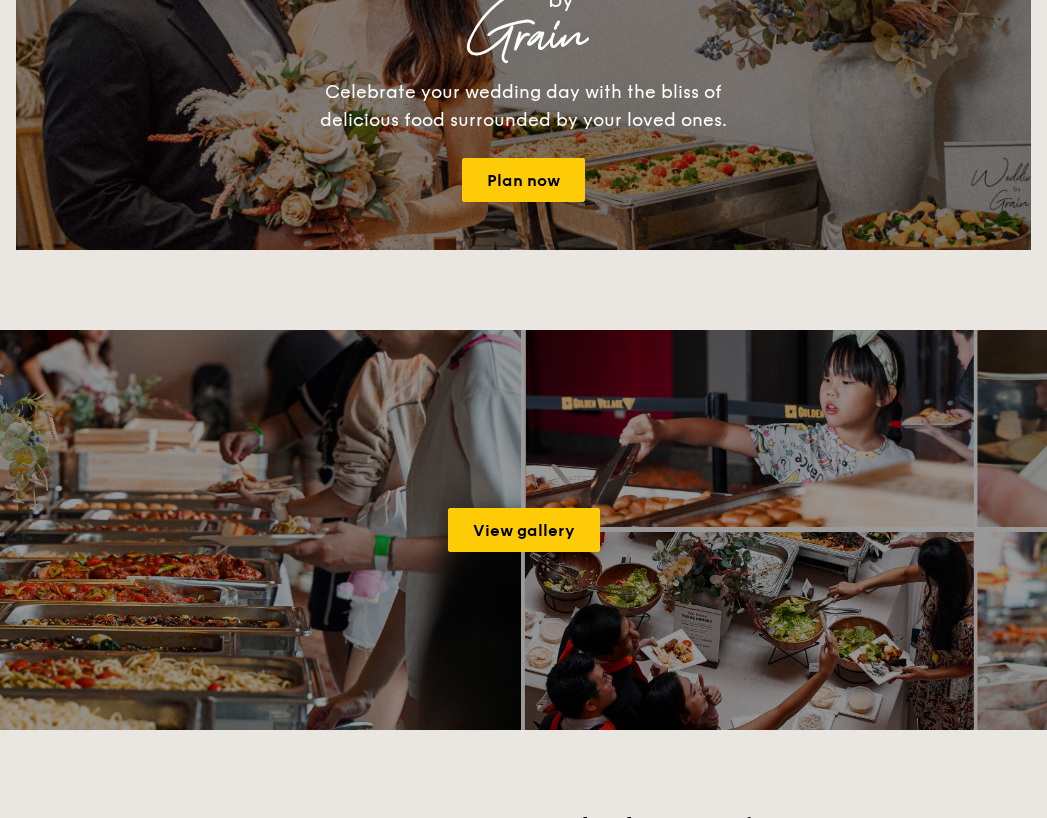 scroll, scrollTop: 2662, scrollLeft: 0, axis: vertical 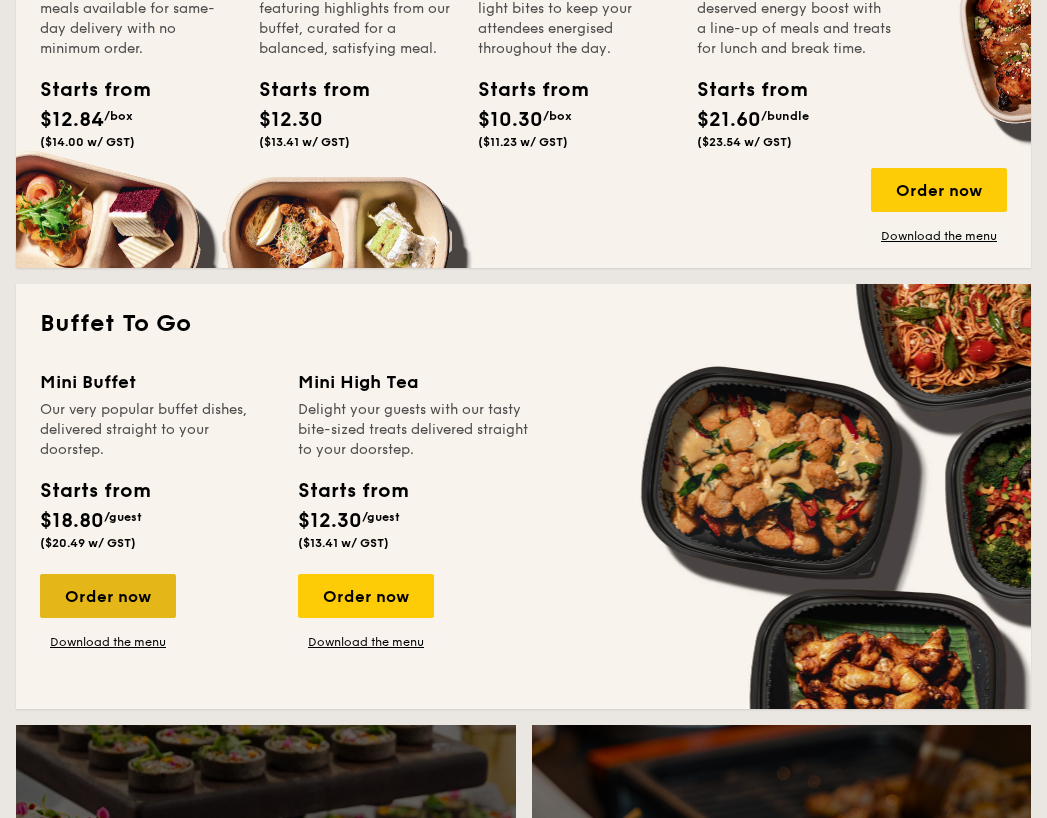 click on "Order now" at bounding box center (108, 596) 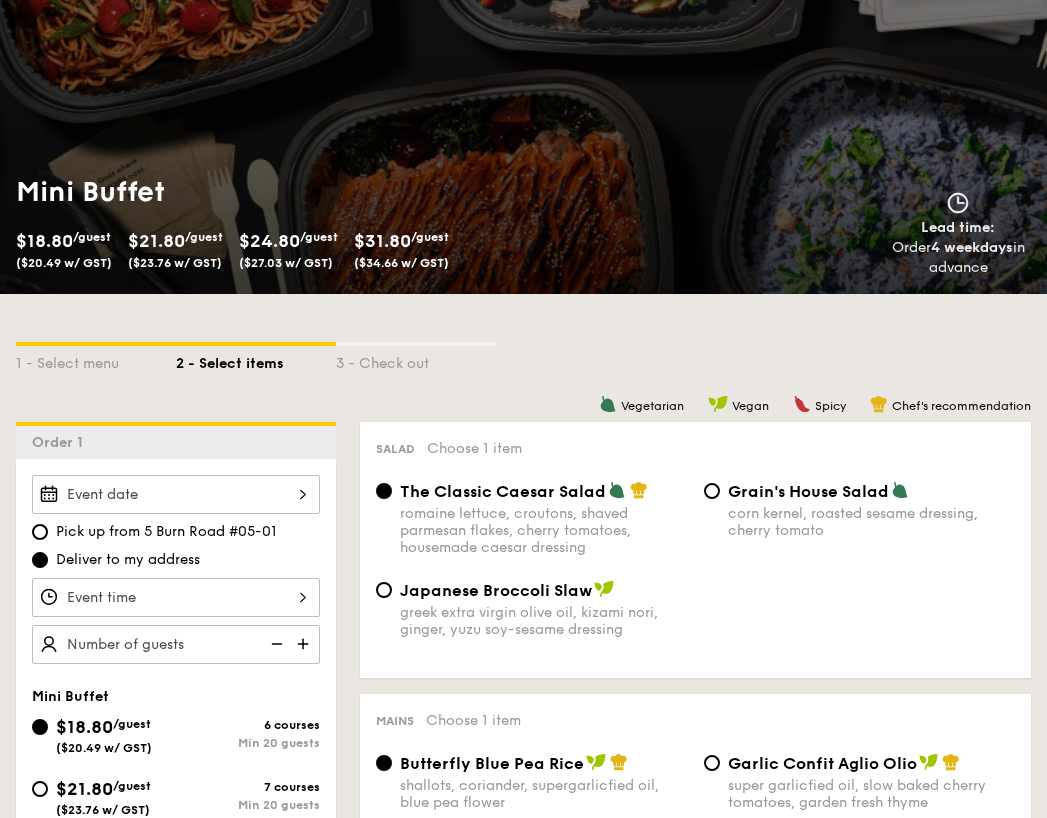 scroll, scrollTop: 200, scrollLeft: 0, axis: vertical 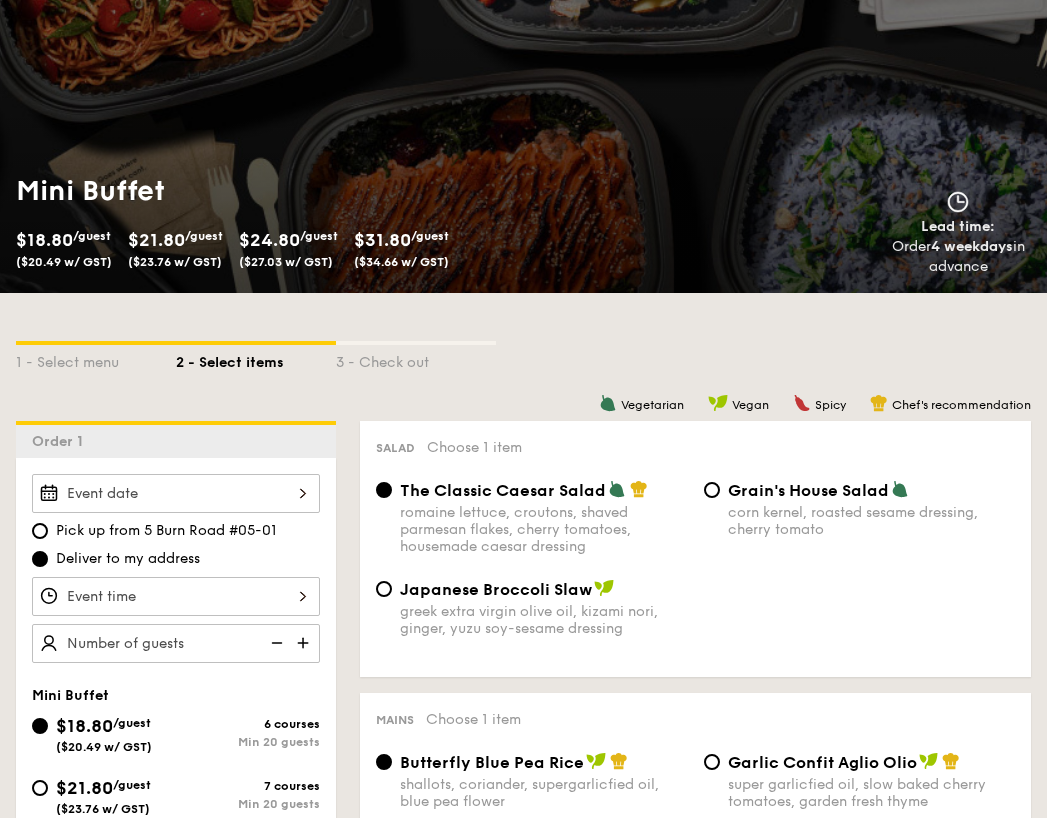click at bounding box center (176, 493) 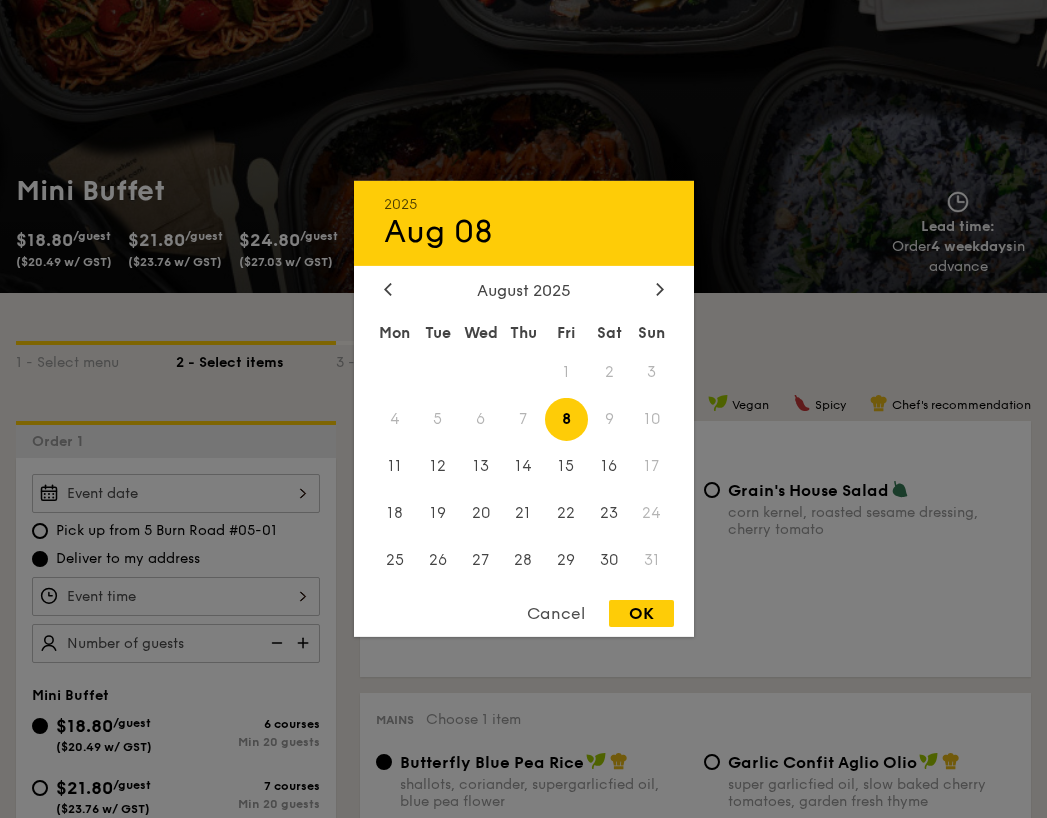 click at bounding box center (523, 409) 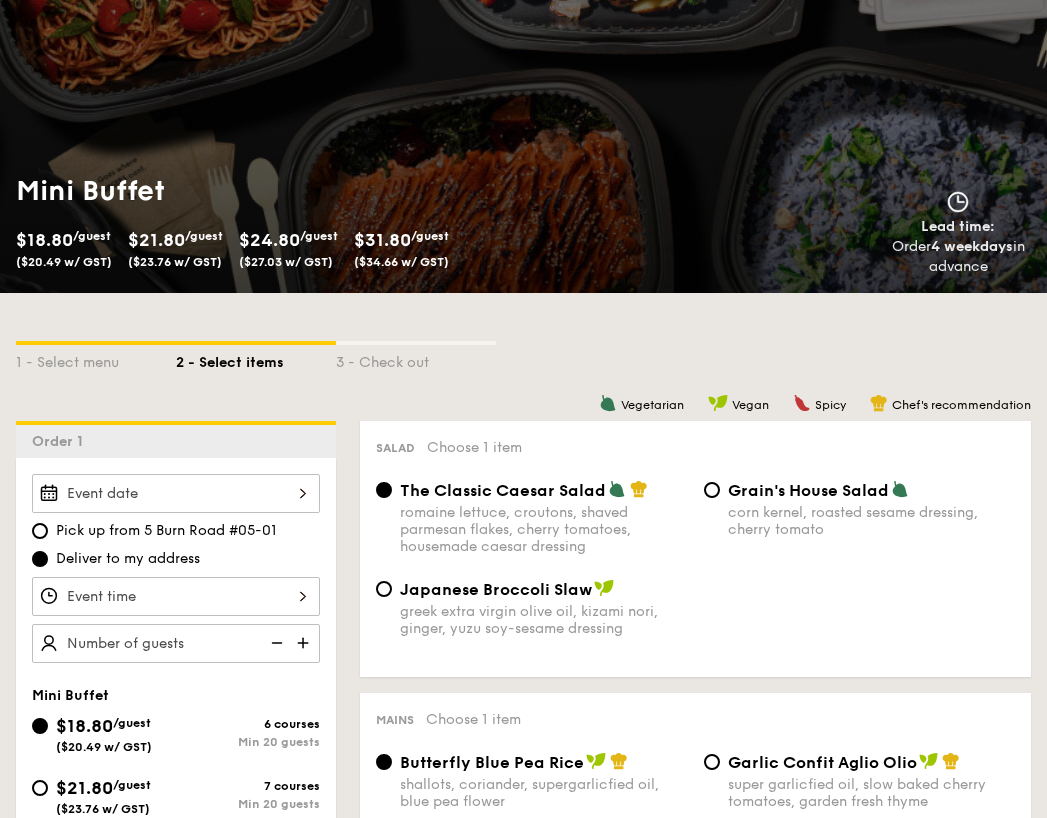 click on "Pick up from 5 Burn Road #05-01" at bounding box center (166, 531) 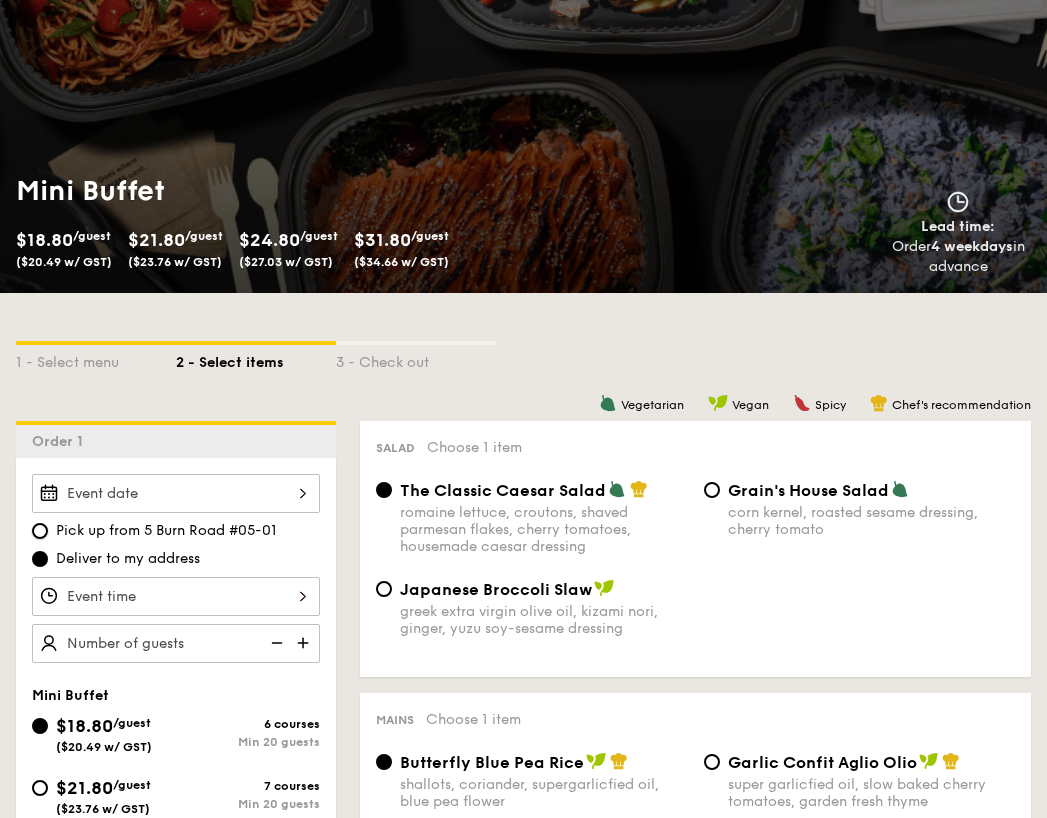 click on "Pick up from 5 Burn Road #05-01" at bounding box center (40, 531) 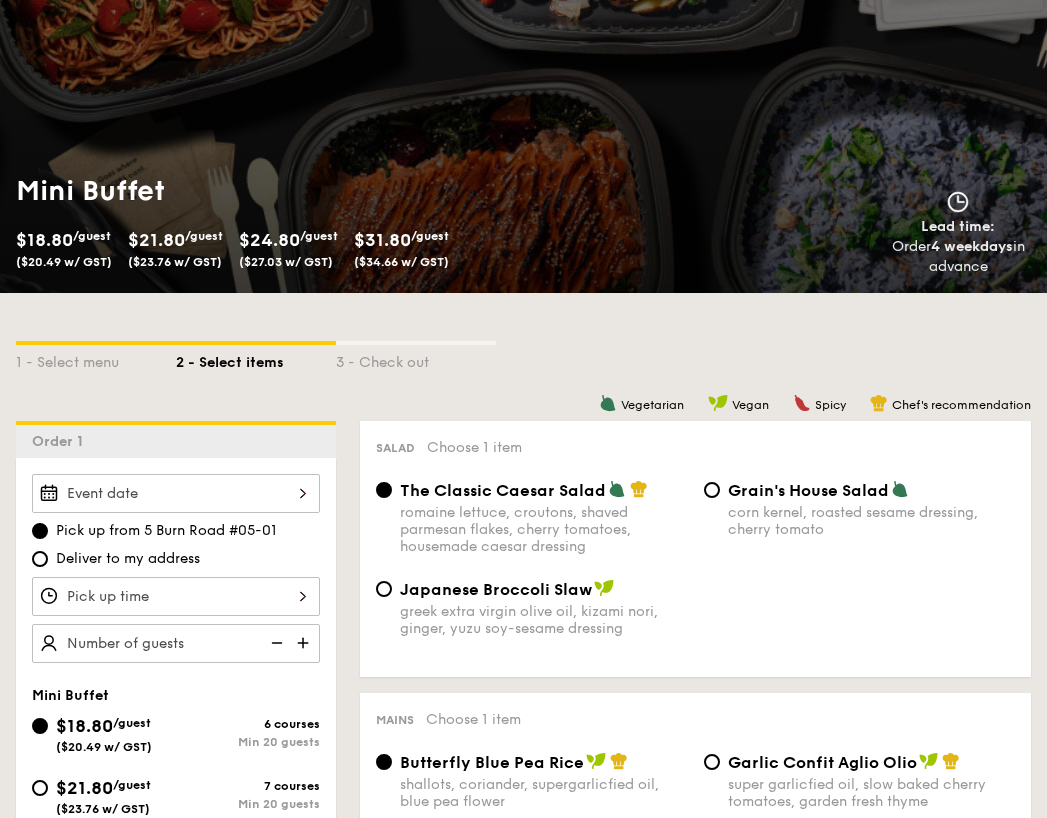 click at bounding box center (176, 493) 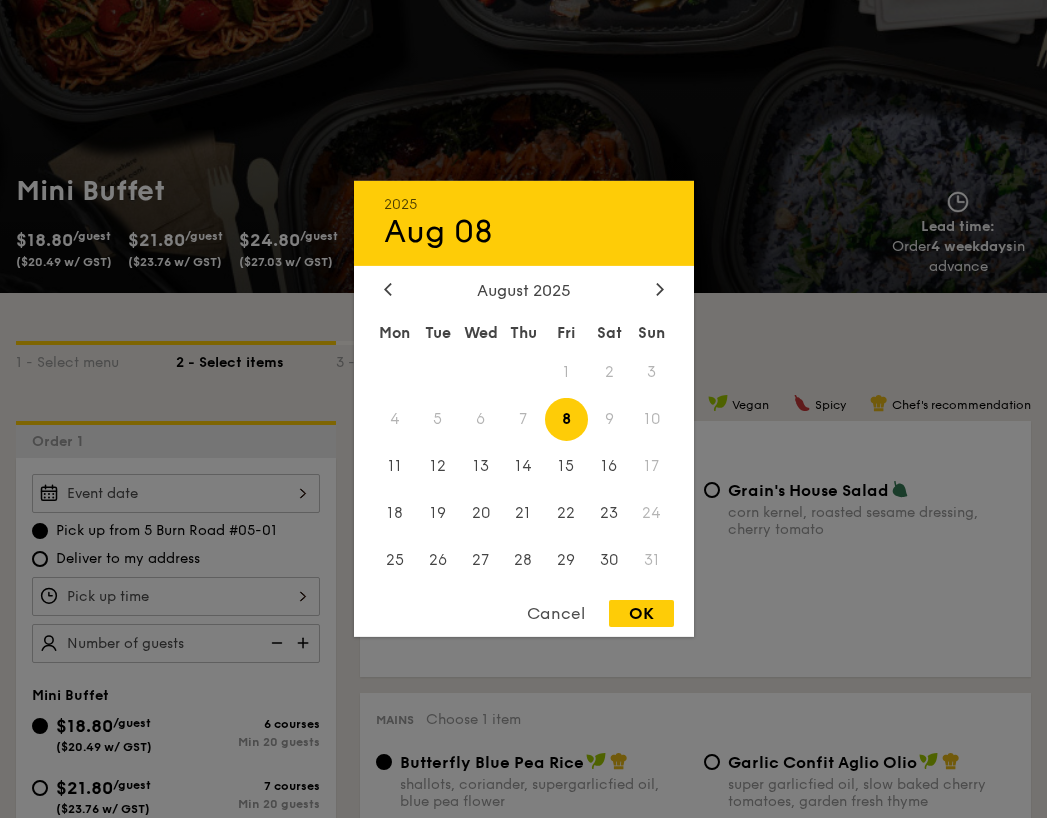 click at bounding box center [523, 409] 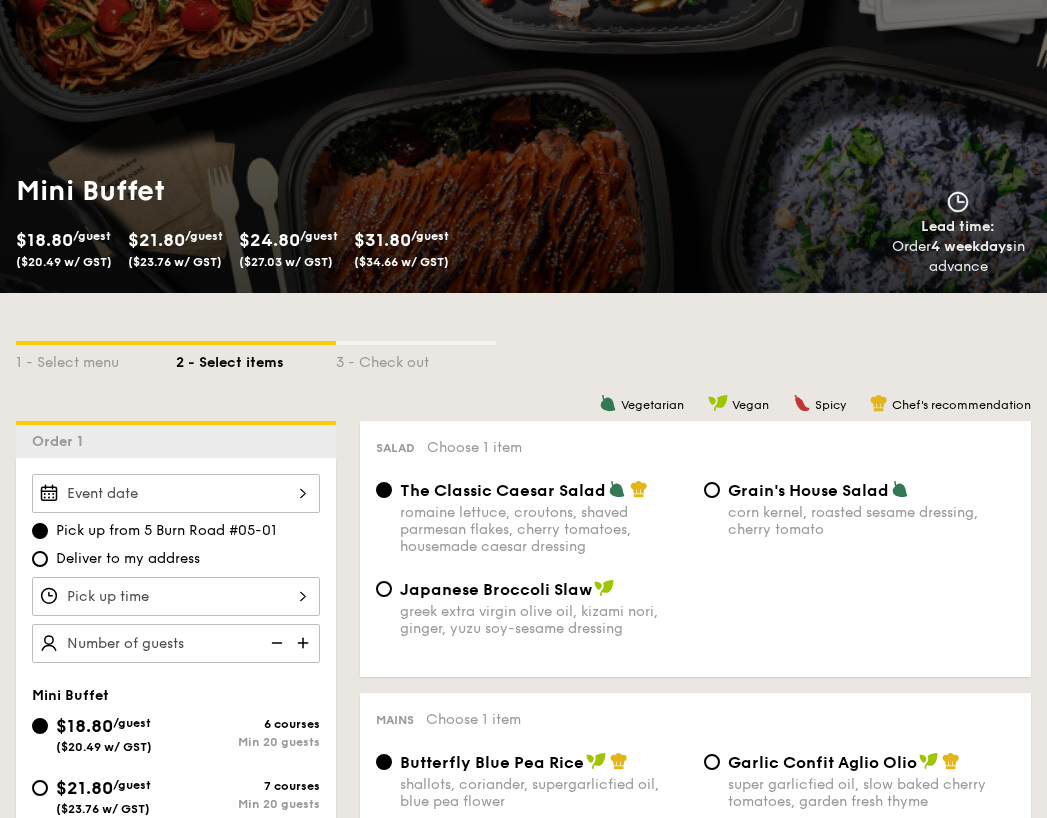 click on "Deliver to my address" at bounding box center [128, 559] 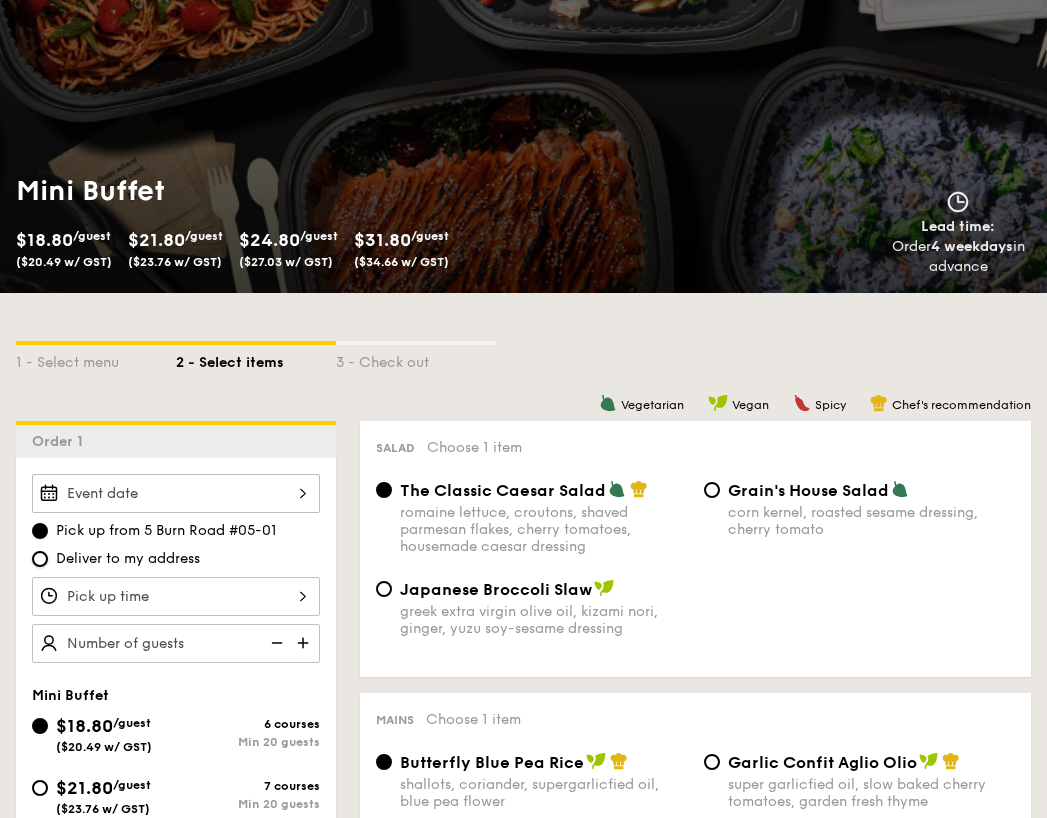 click on "Deliver to my address" at bounding box center (40, 559) 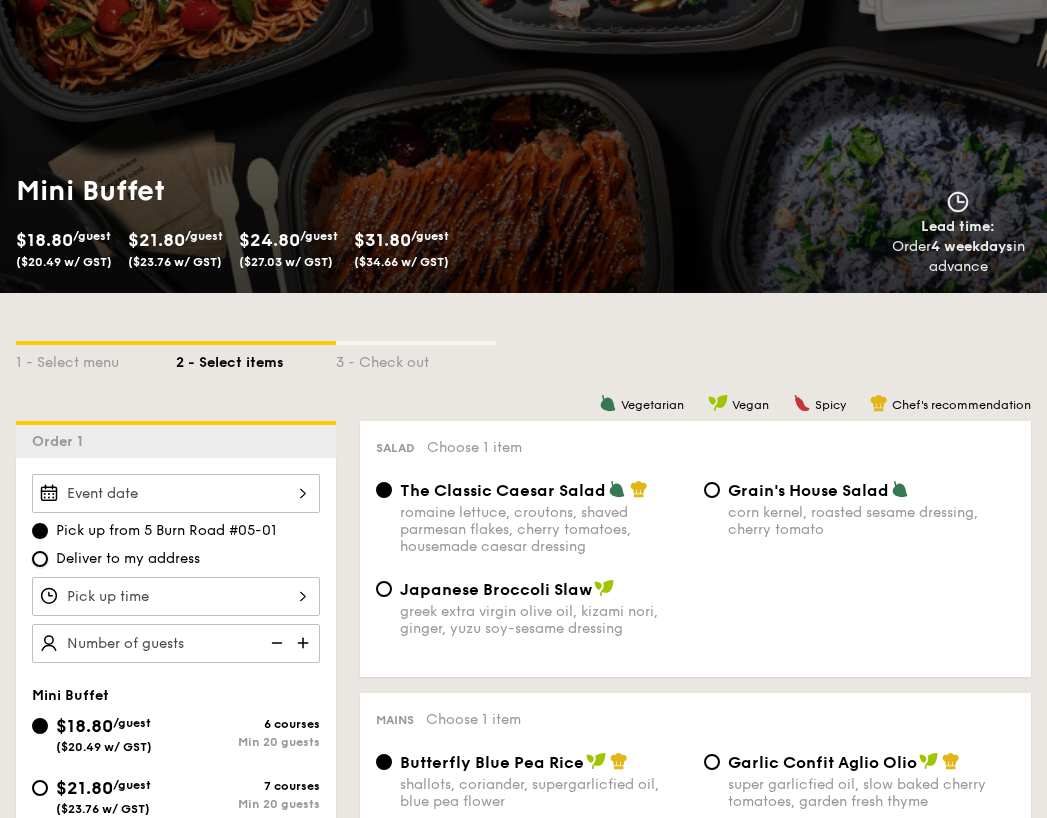 radio on "true" 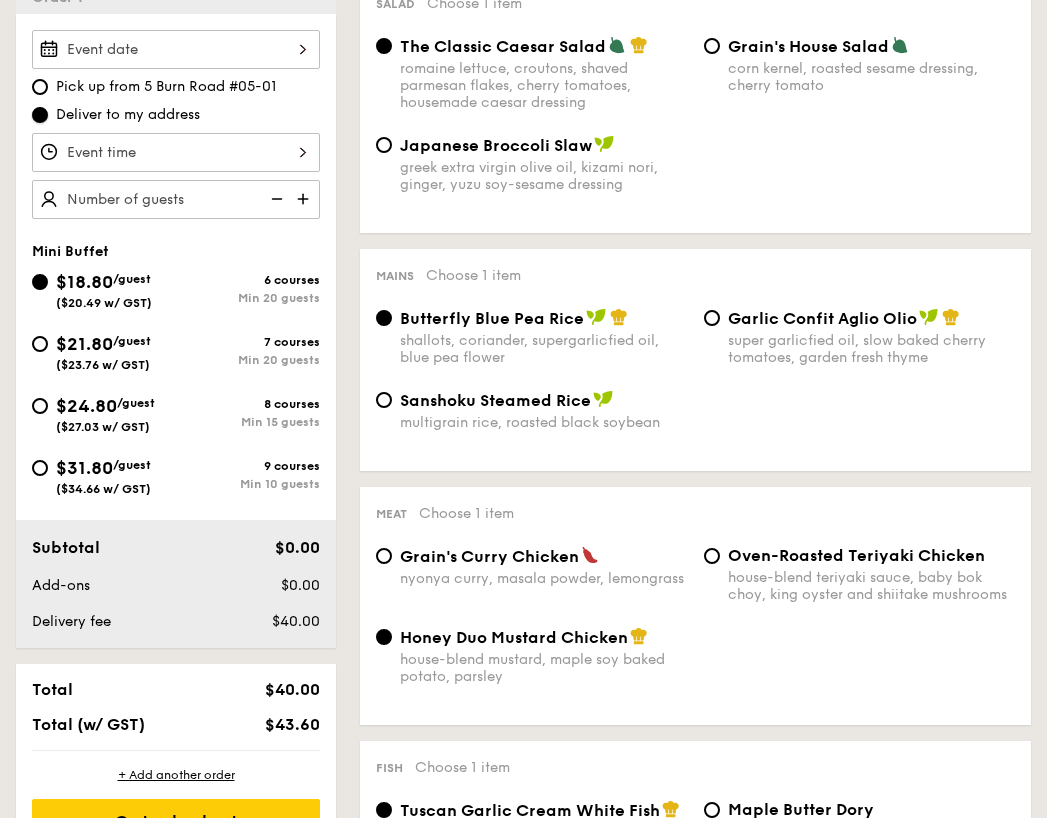 scroll, scrollTop: 600, scrollLeft: 0, axis: vertical 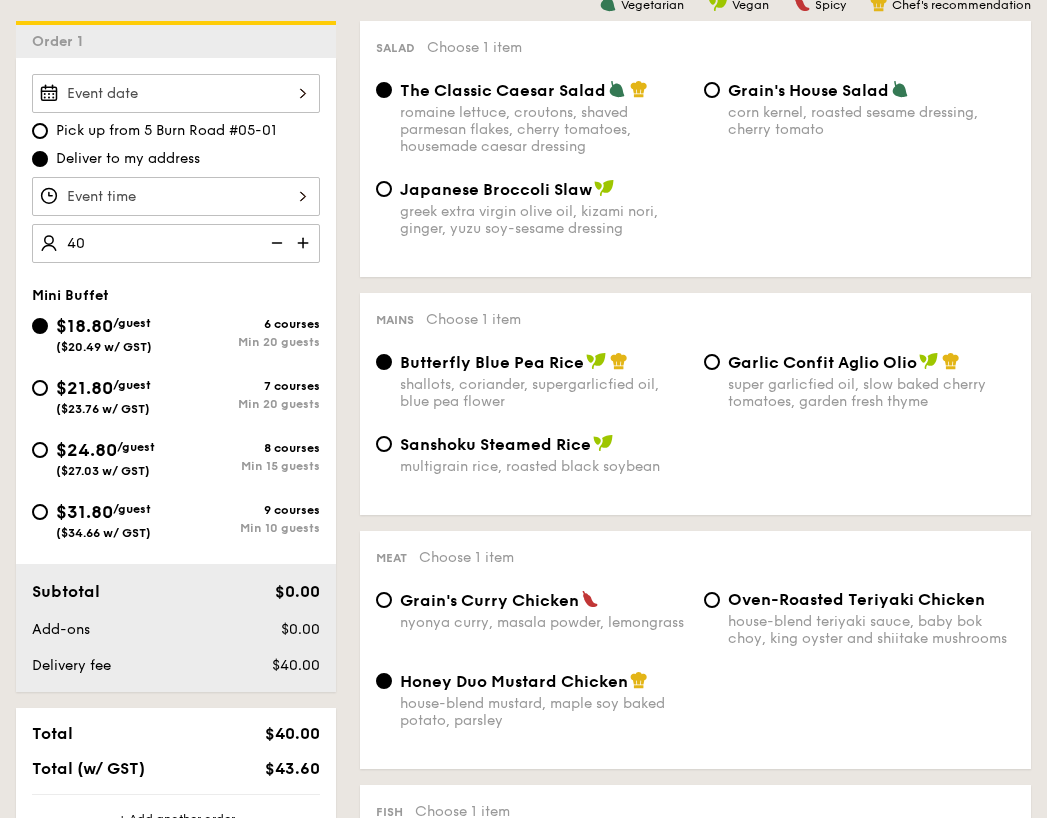 type on "40 guests" 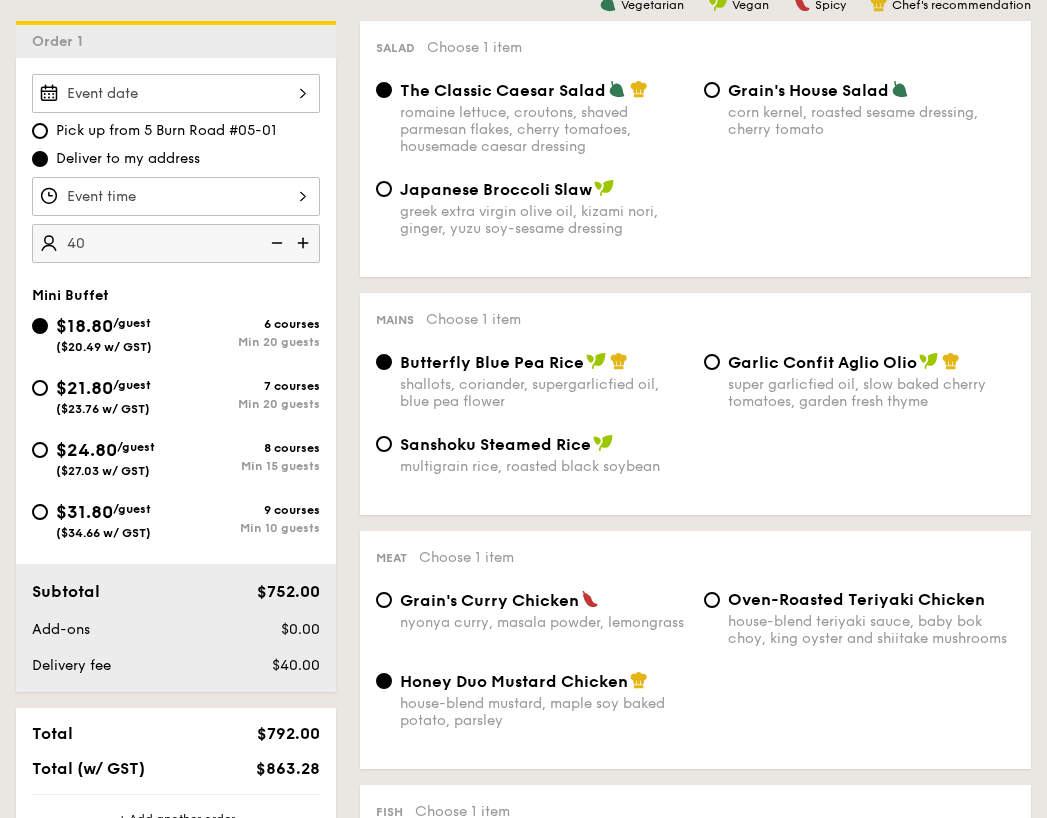 scroll, scrollTop: 0, scrollLeft: 0, axis: both 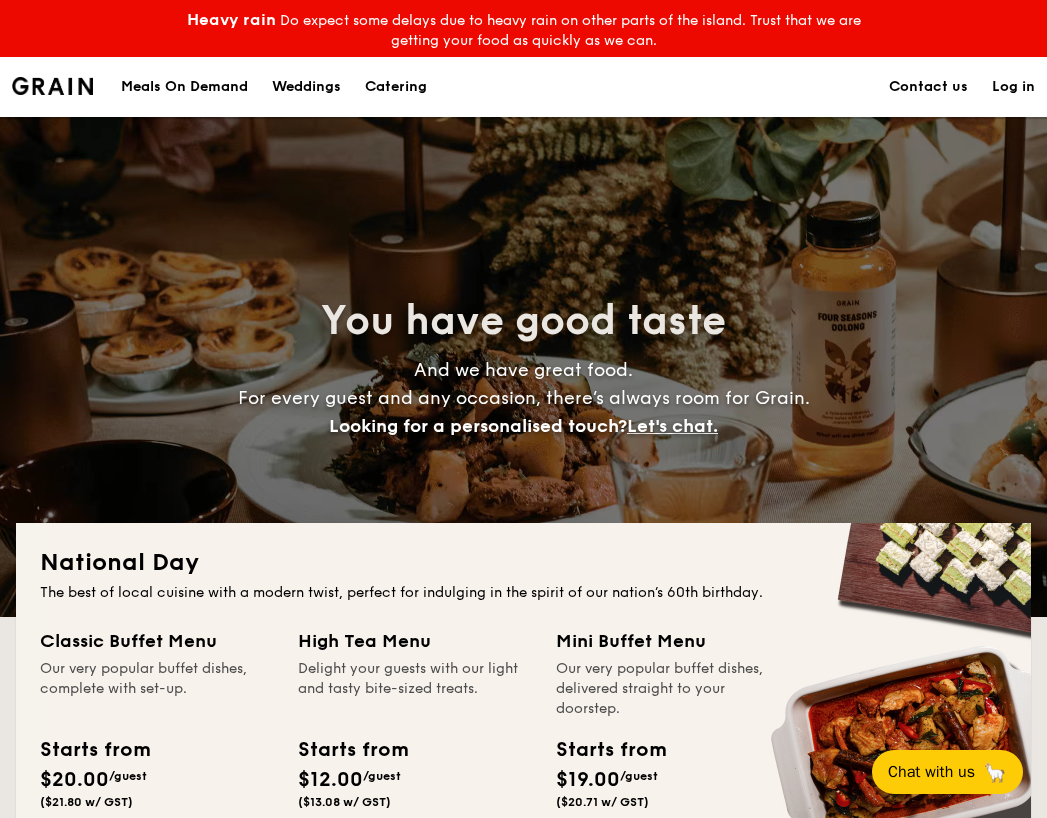 click on "Contact us" at bounding box center [928, 87] 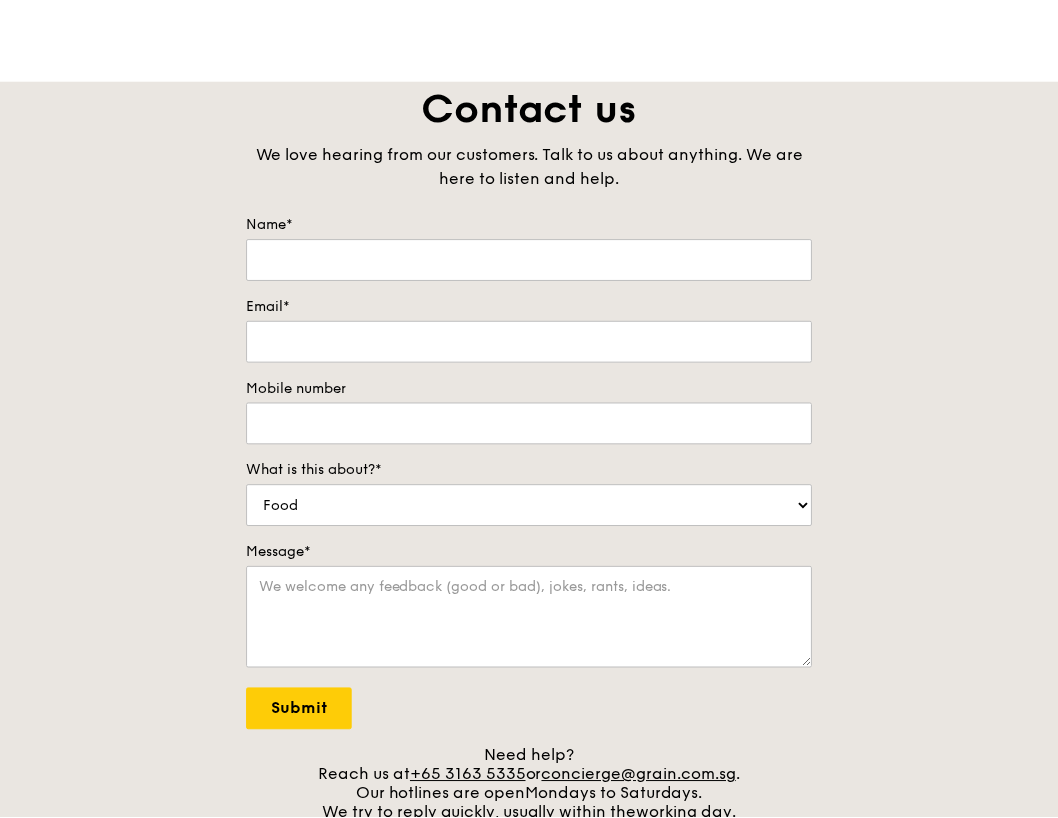 scroll, scrollTop: 0, scrollLeft: 0, axis: both 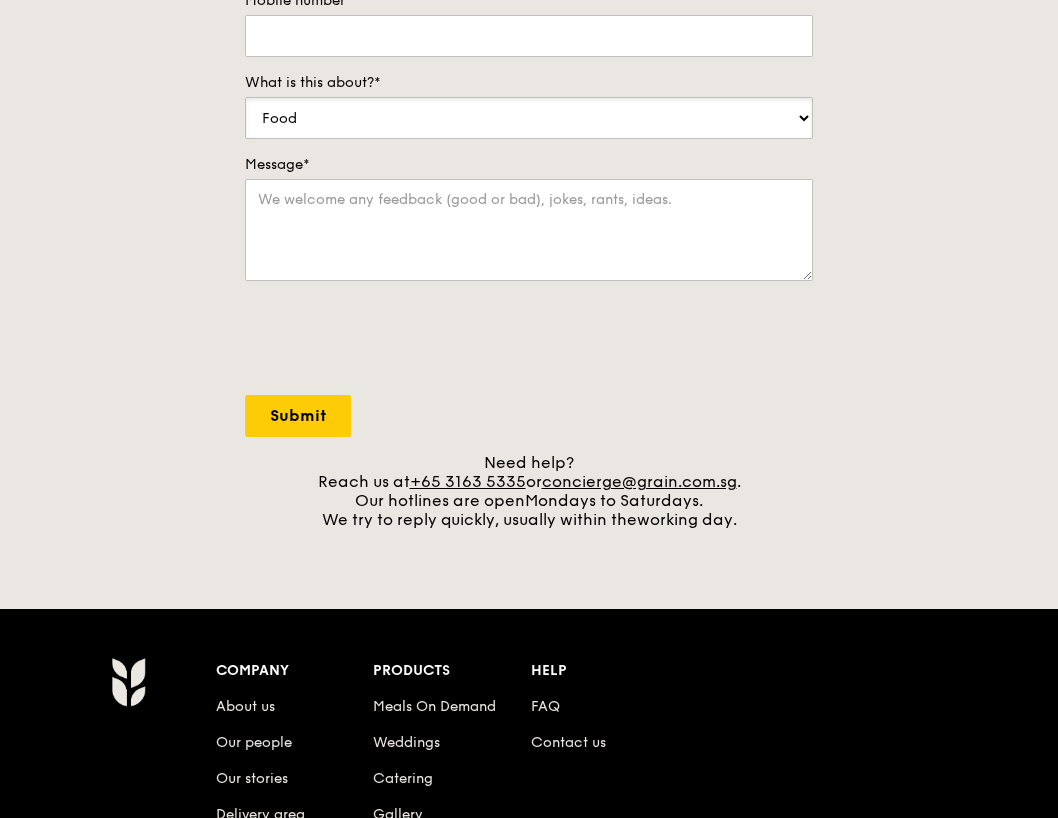 click on "Food
Service
Billing/Payment
Catering
Others" at bounding box center (529, 118) 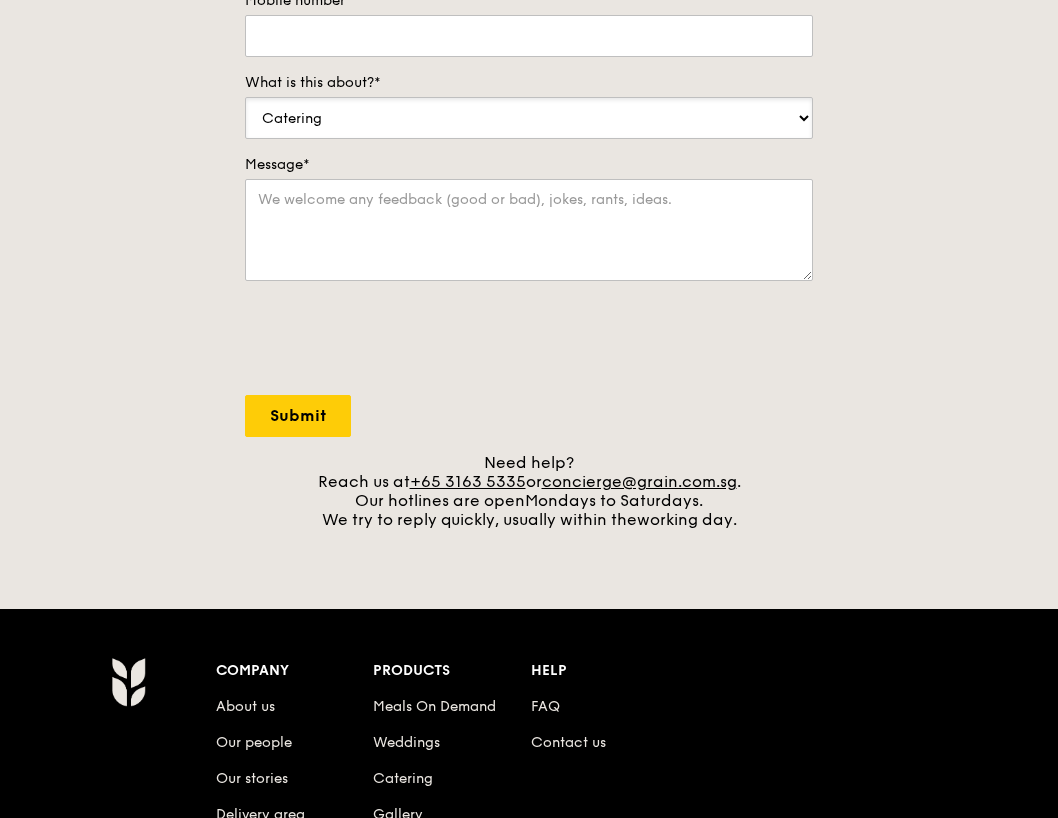 click on "Food
Service
Billing/Payment
Catering
Others" at bounding box center [529, 118] 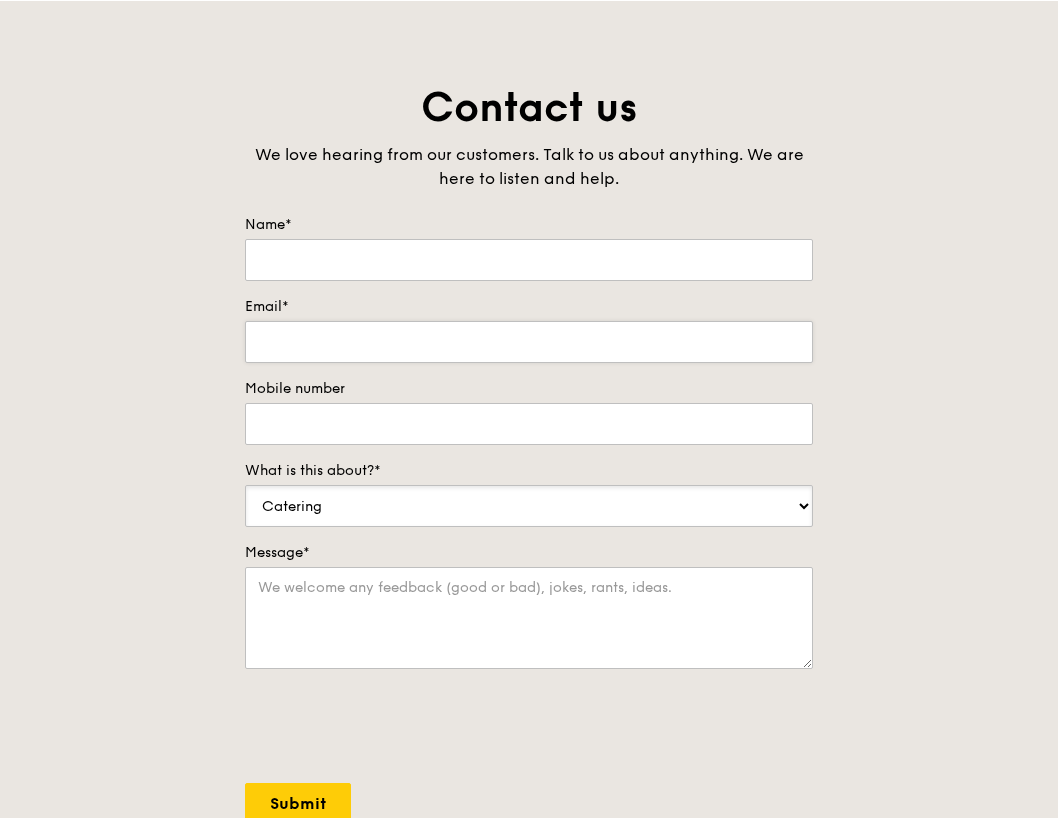 scroll, scrollTop: 0, scrollLeft: 0, axis: both 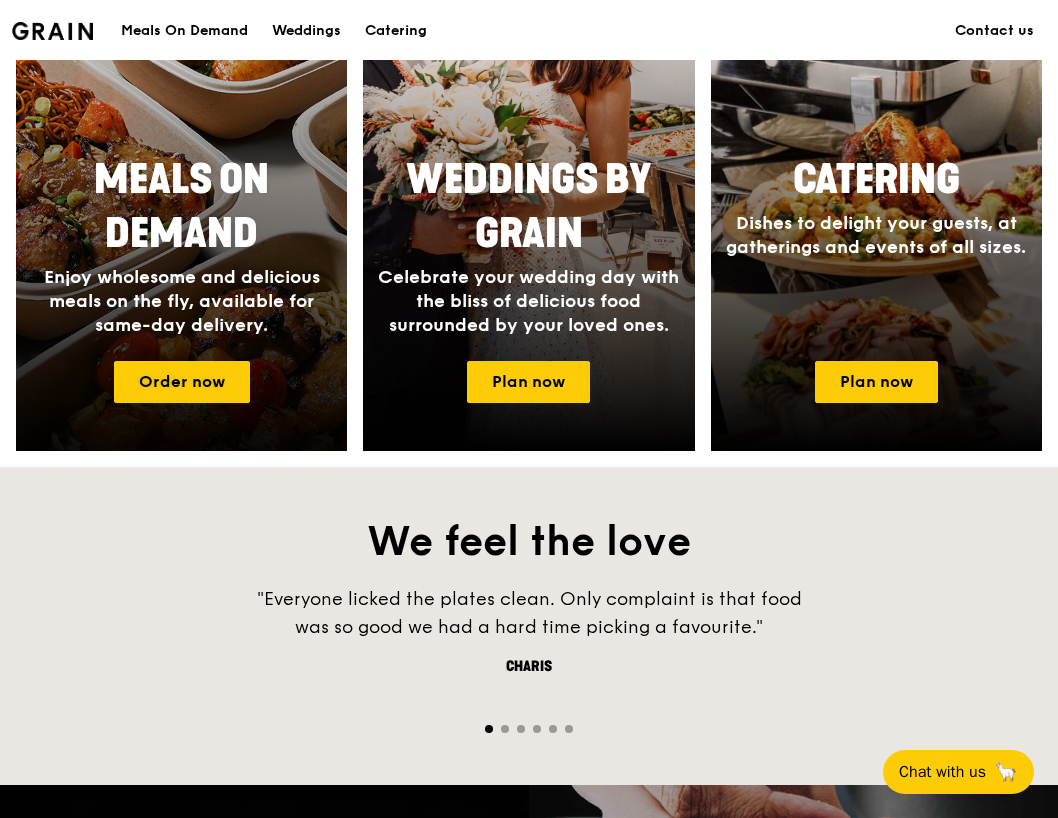 click on "Enjoy wholesome and delicious meals on the fly, available for same-day delivery." at bounding box center [182, 301] 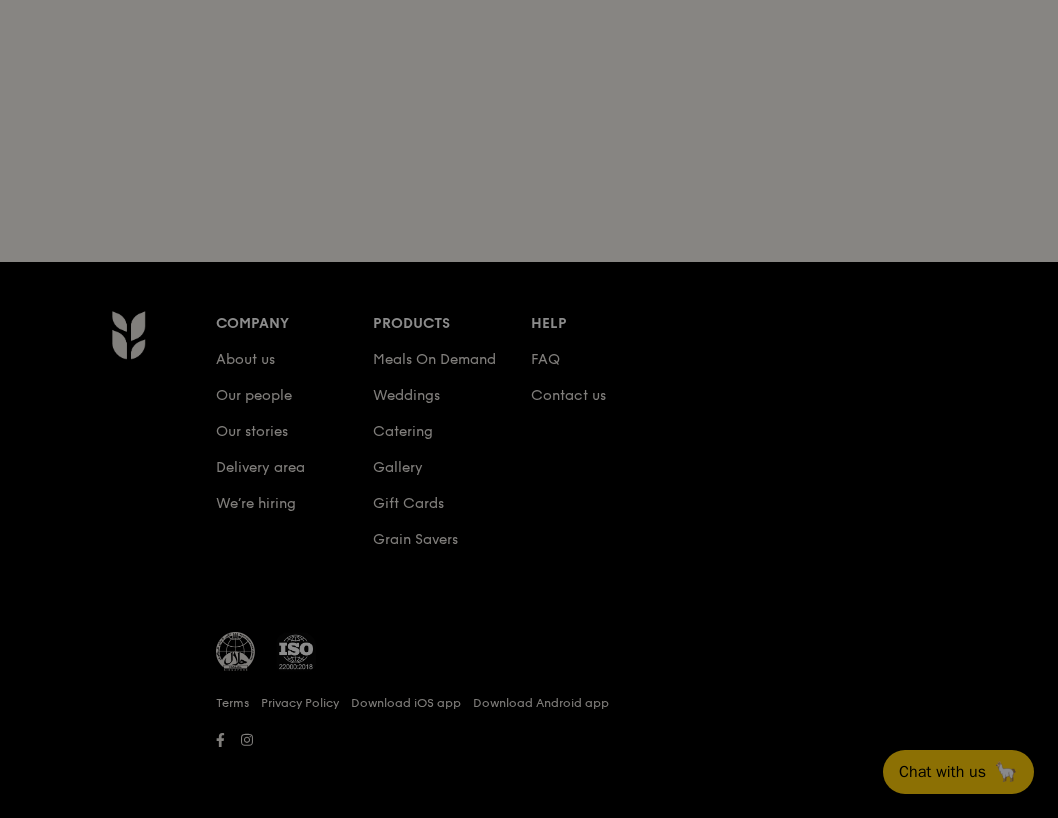 scroll, scrollTop: 0, scrollLeft: 0, axis: both 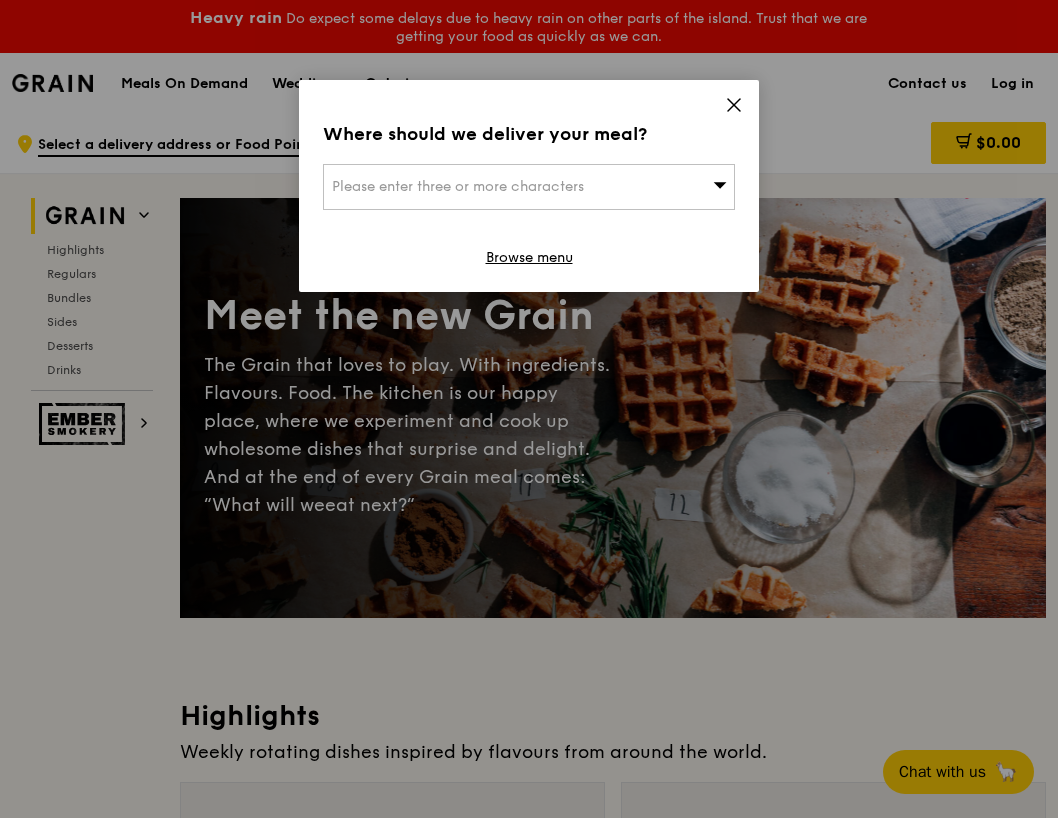 click 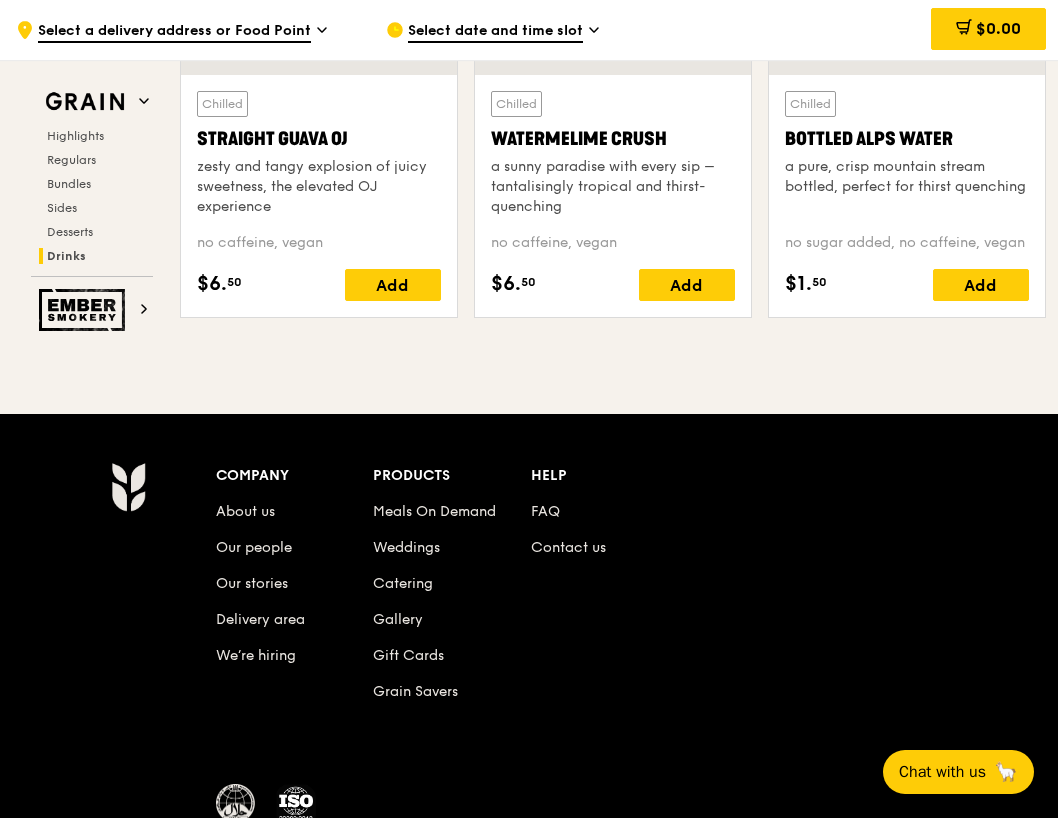 scroll, scrollTop: 8150, scrollLeft: 0, axis: vertical 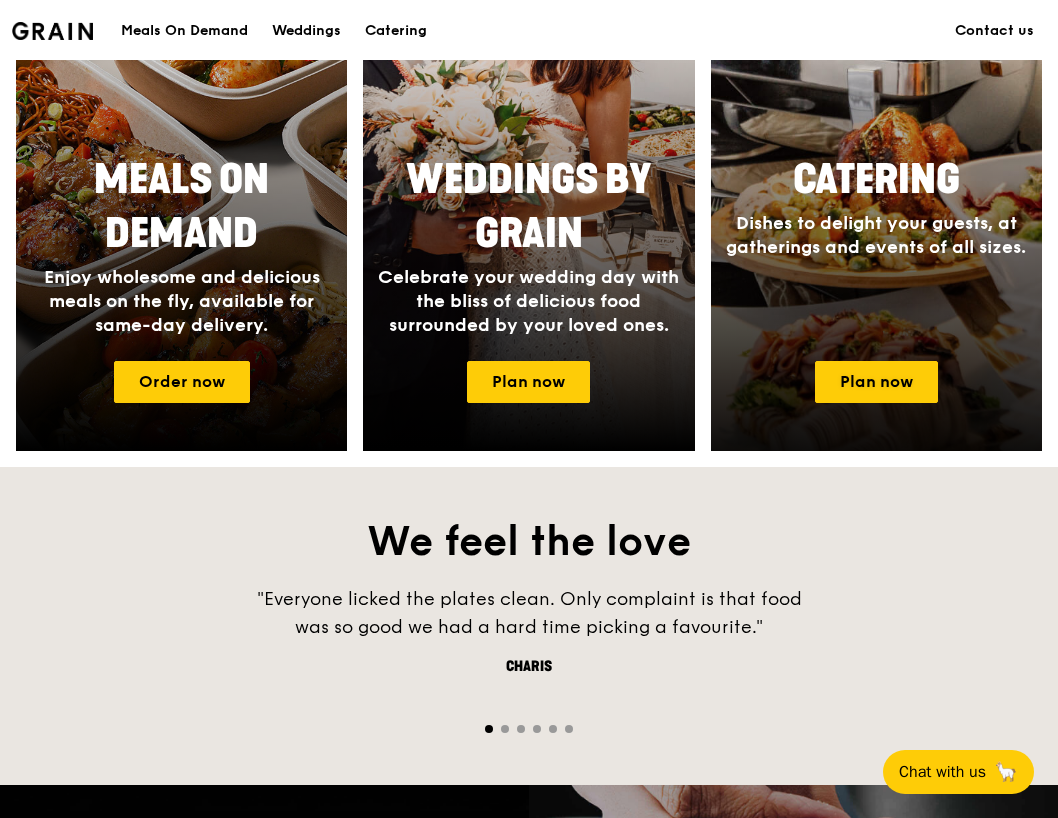 click on "Catering Dishes to delight your guests, at gatherings and events of all sizes." at bounding box center [876, 245] 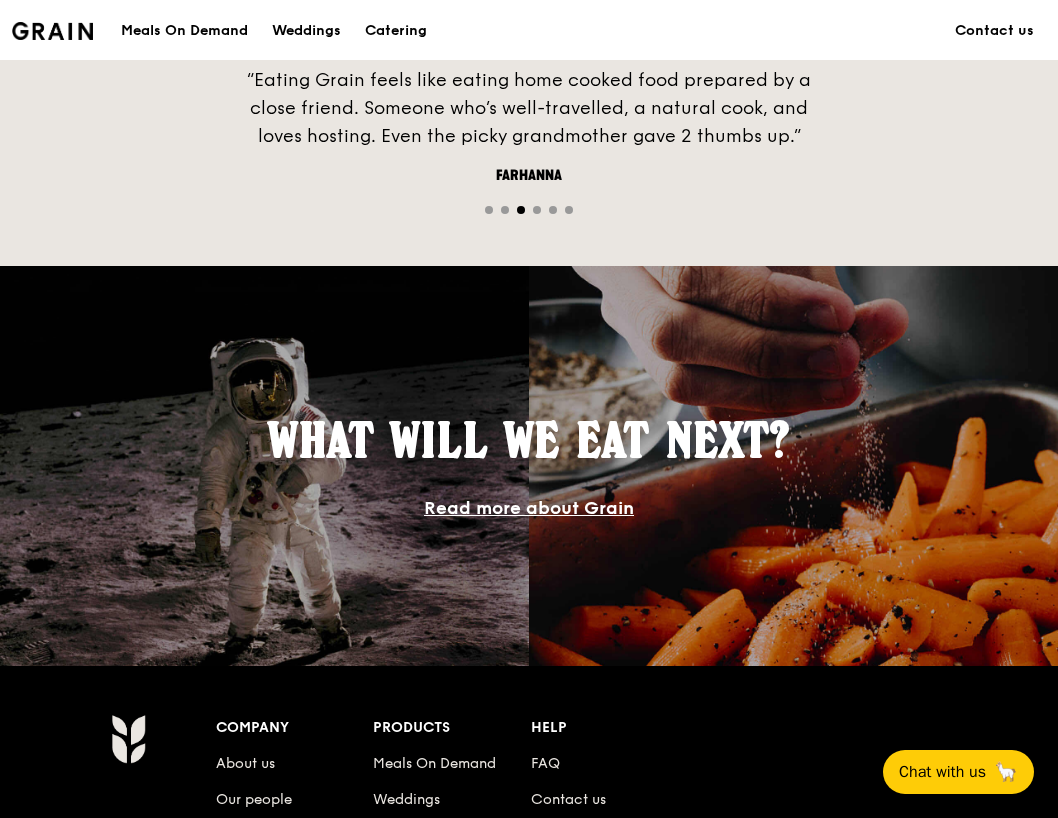 scroll, scrollTop: 1300, scrollLeft: 0, axis: vertical 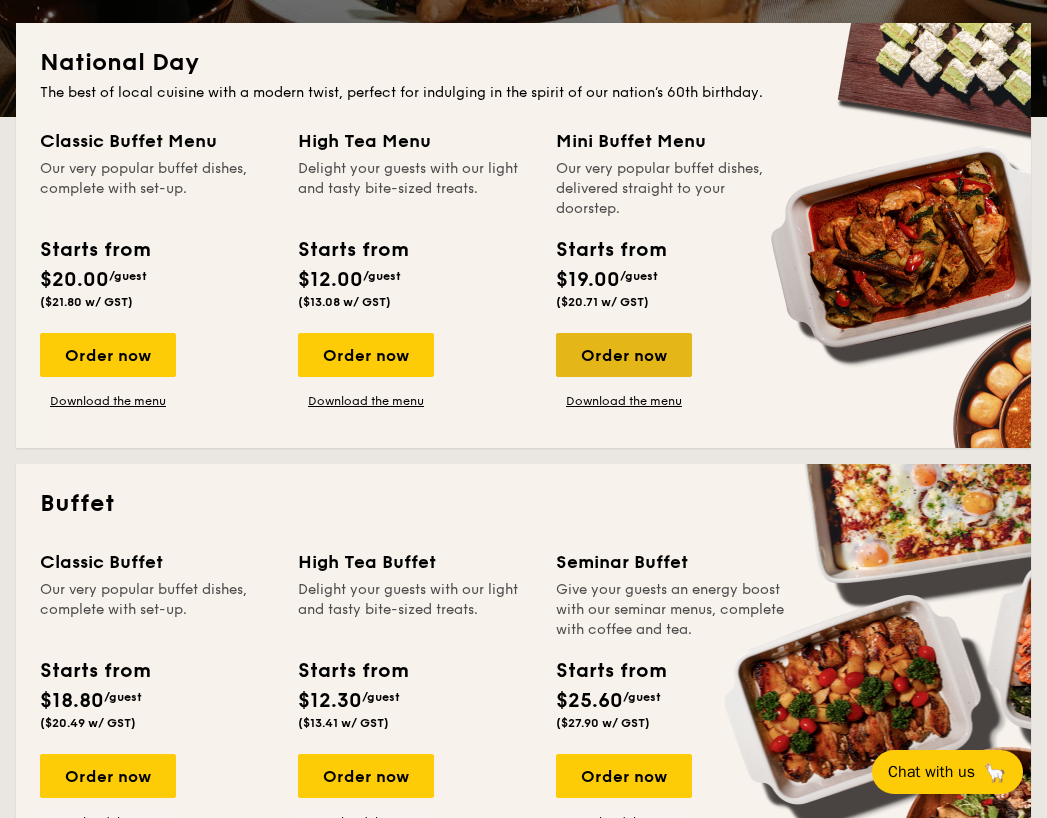 click on "Order now" at bounding box center (624, 355) 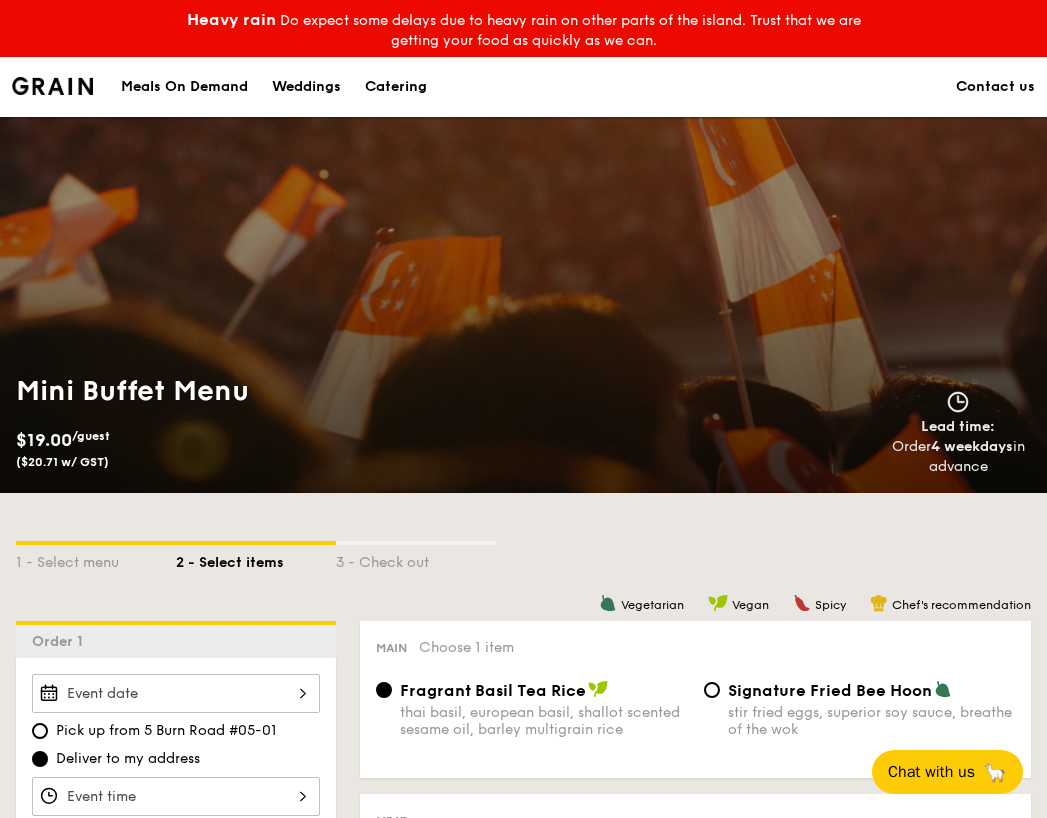 click at bounding box center (176, 693) 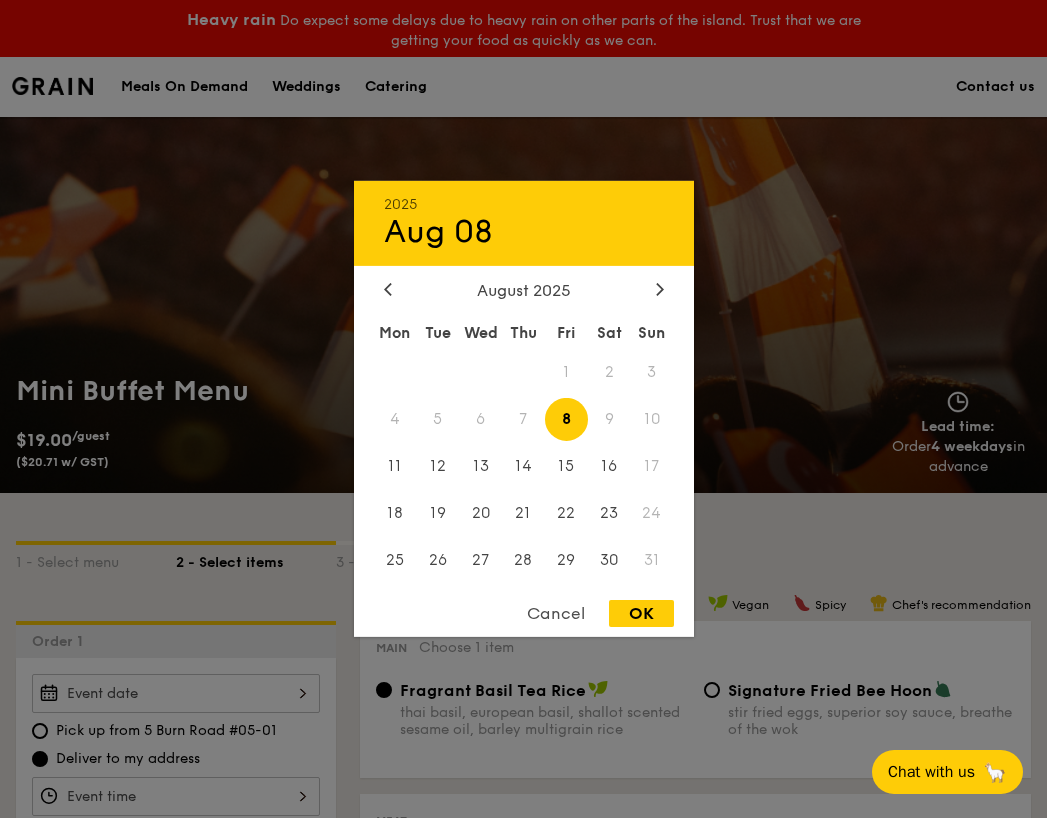 click on "7" at bounding box center [523, 419] 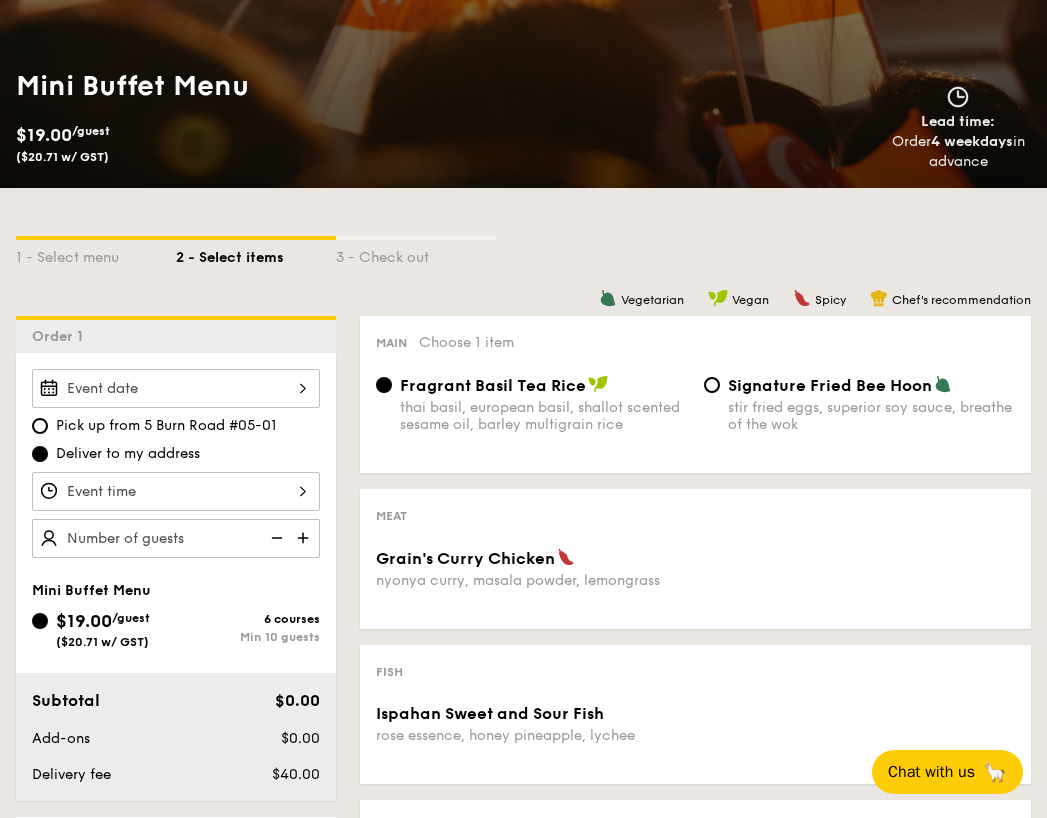 scroll, scrollTop: 700, scrollLeft: 0, axis: vertical 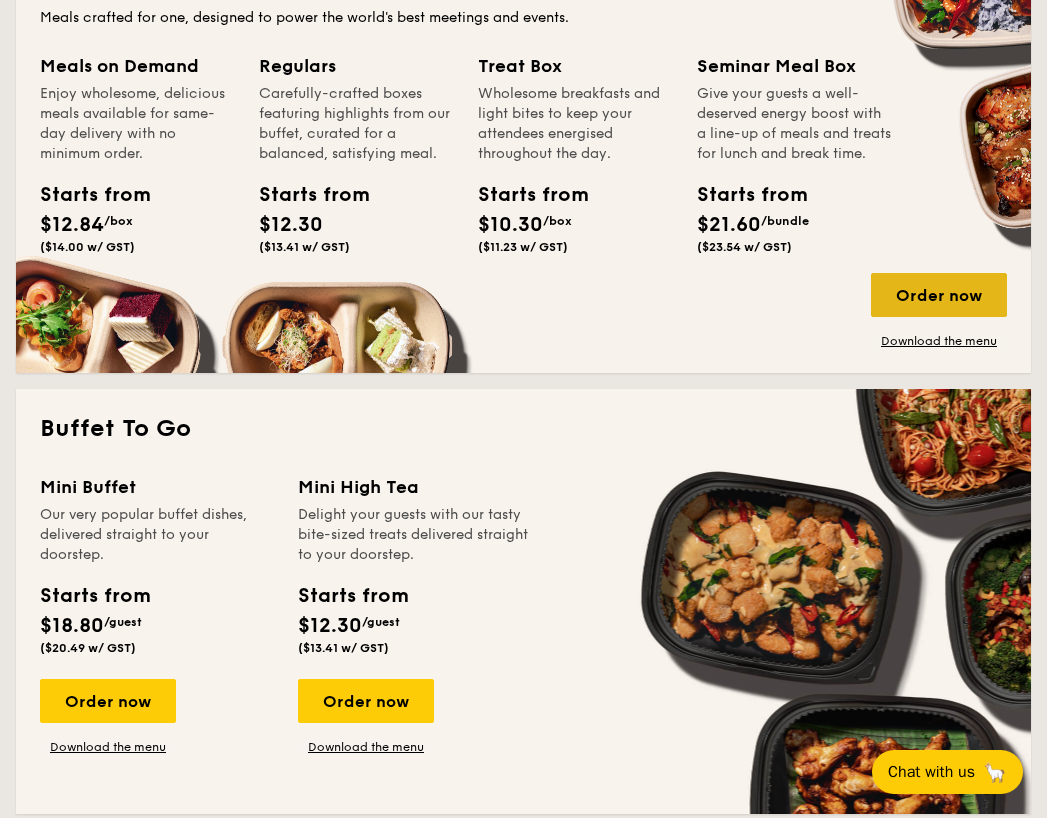 click on "Order now" at bounding box center (939, 295) 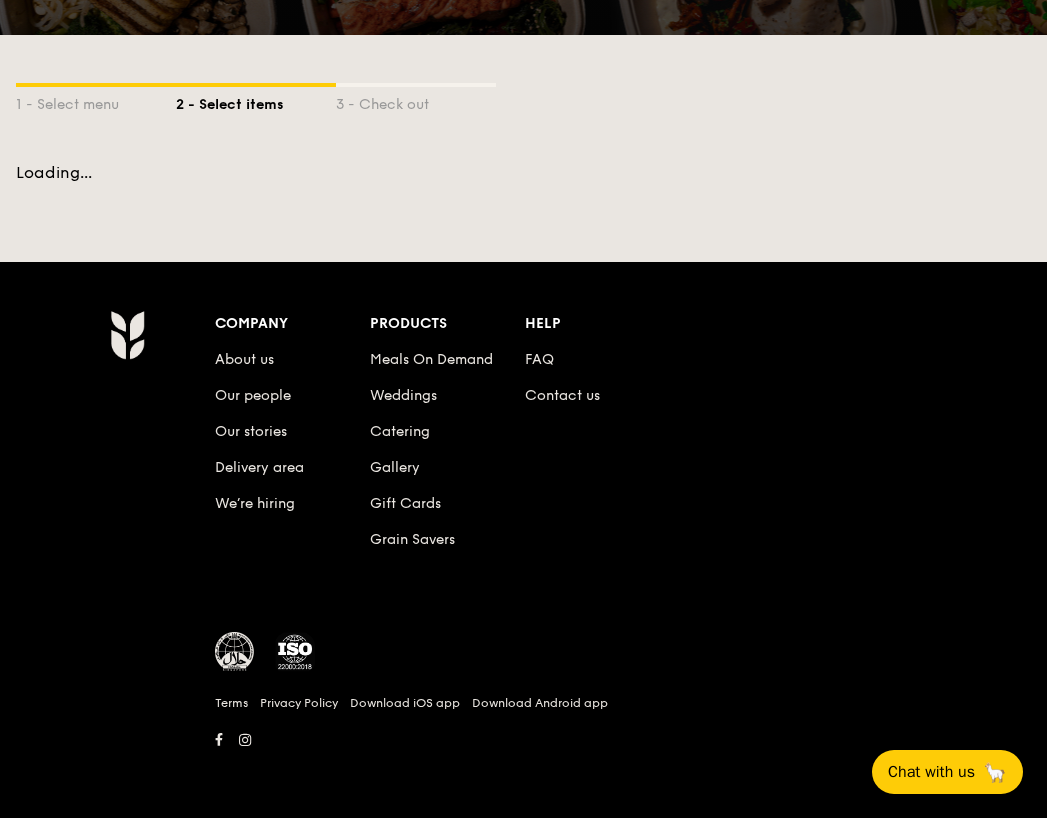 scroll, scrollTop: 0, scrollLeft: 0, axis: both 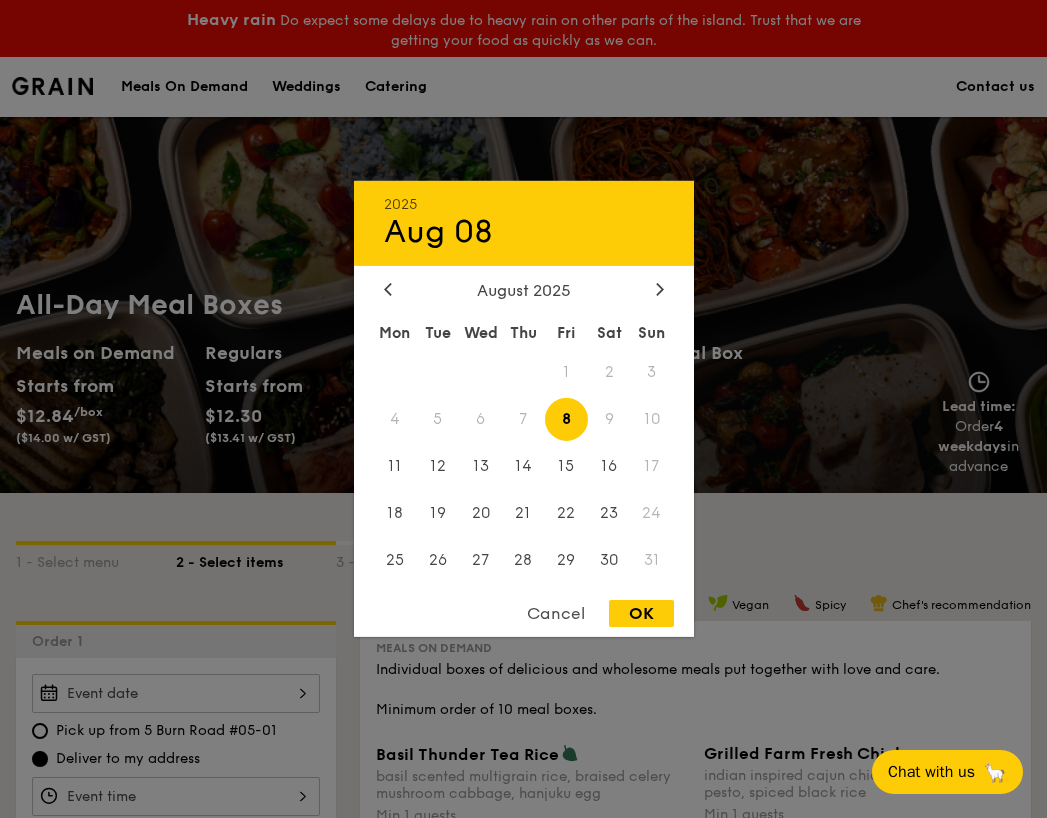 click on "[YEAR]   [MONTH] [DAY]       [MONTH] [YEAR]     Mon Tue Wed Thu Fri Sat Sun   1 2 3 4 5 6 7 8 9 10 11 12 13 14 15 16 17 18 19 20 21 22 23 24 25 26 27 28 29 30 31     Cancel   OK" at bounding box center (176, 693) 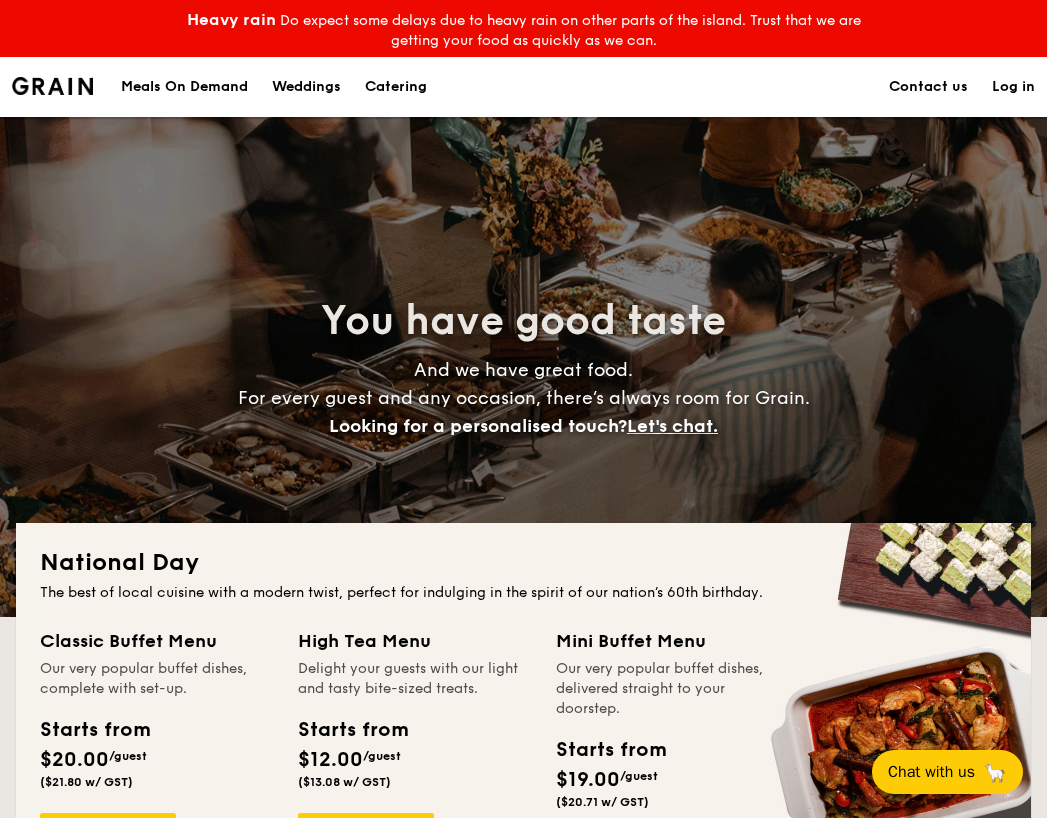 scroll, scrollTop: 3700, scrollLeft: 0, axis: vertical 